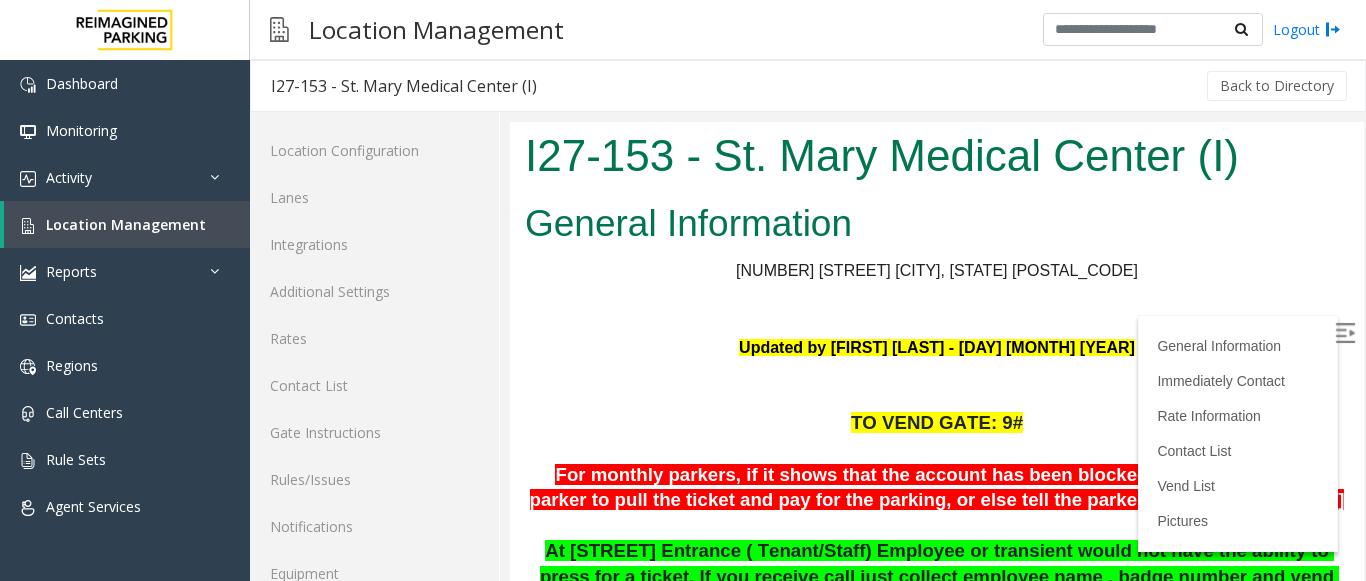 scroll, scrollTop: 200, scrollLeft: 0, axis: vertical 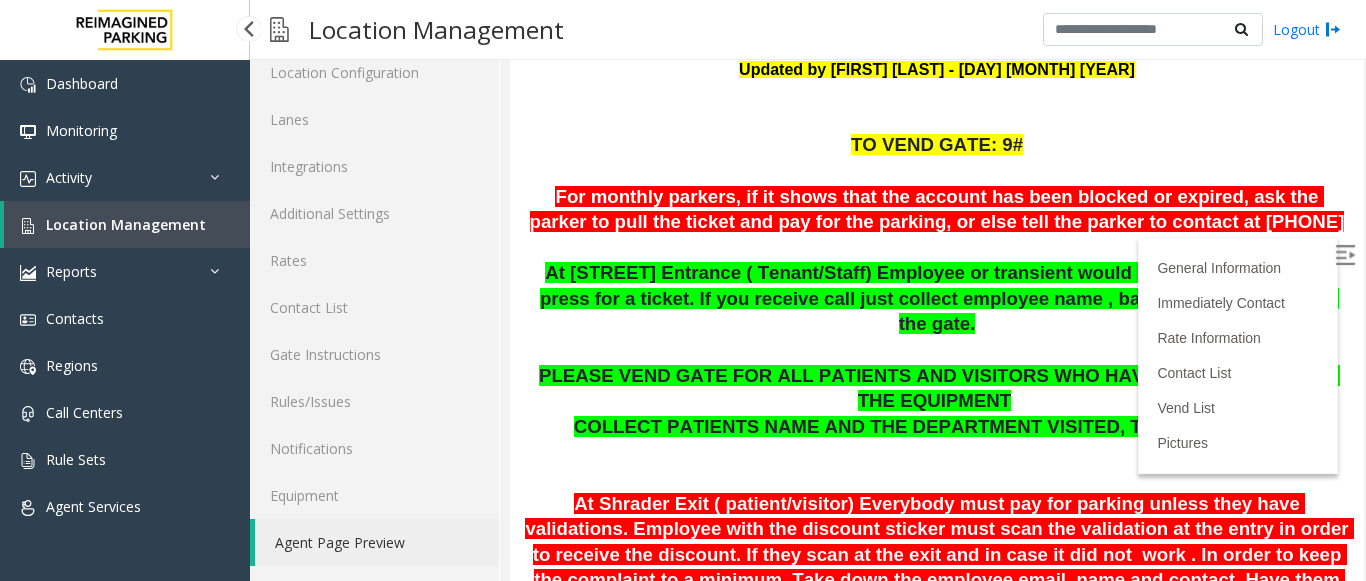click on "Location Management" at bounding box center (127, 224) 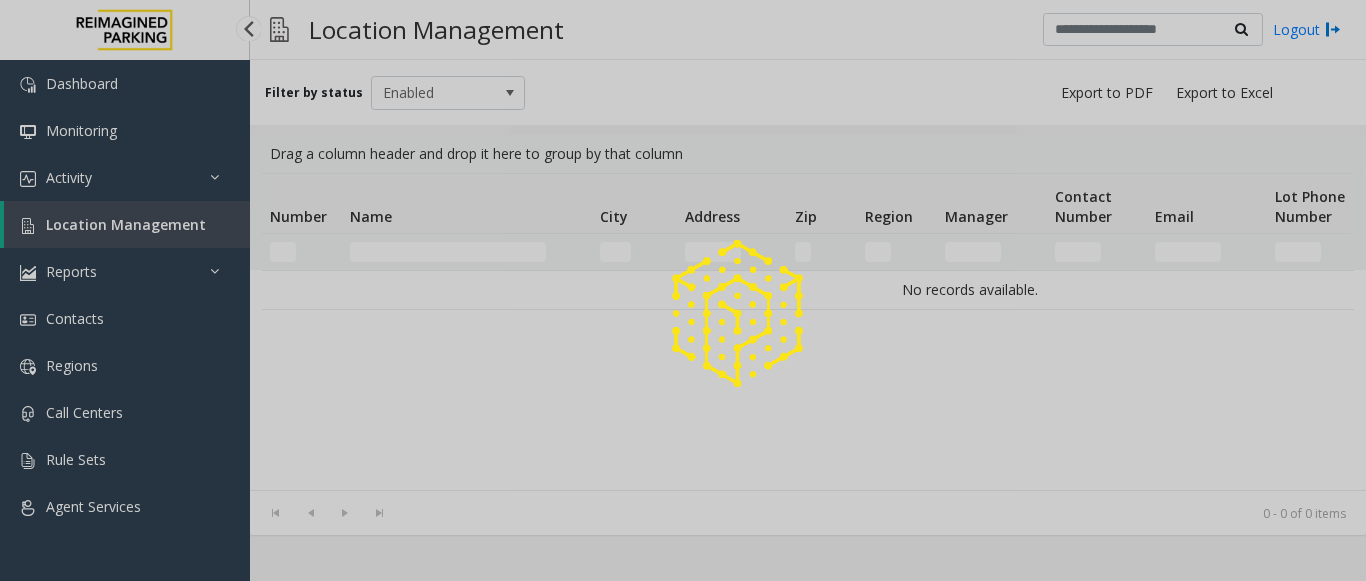 scroll, scrollTop: 0, scrollLeft: 0, axis: both 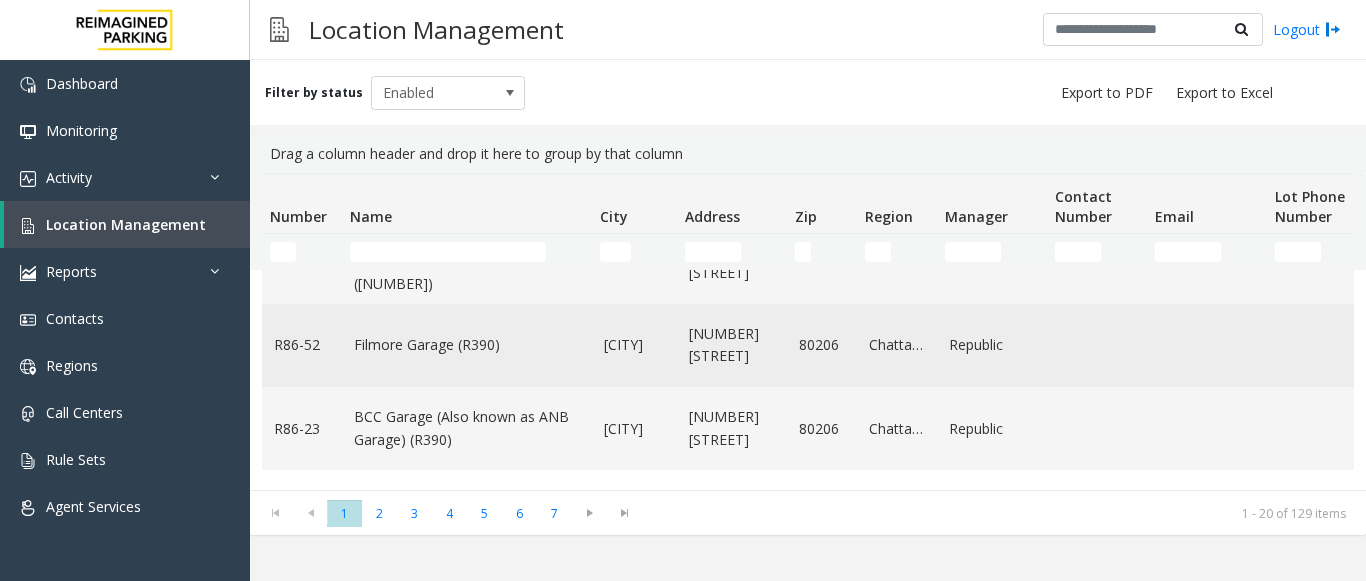click on "Filmore Garage (R390)" 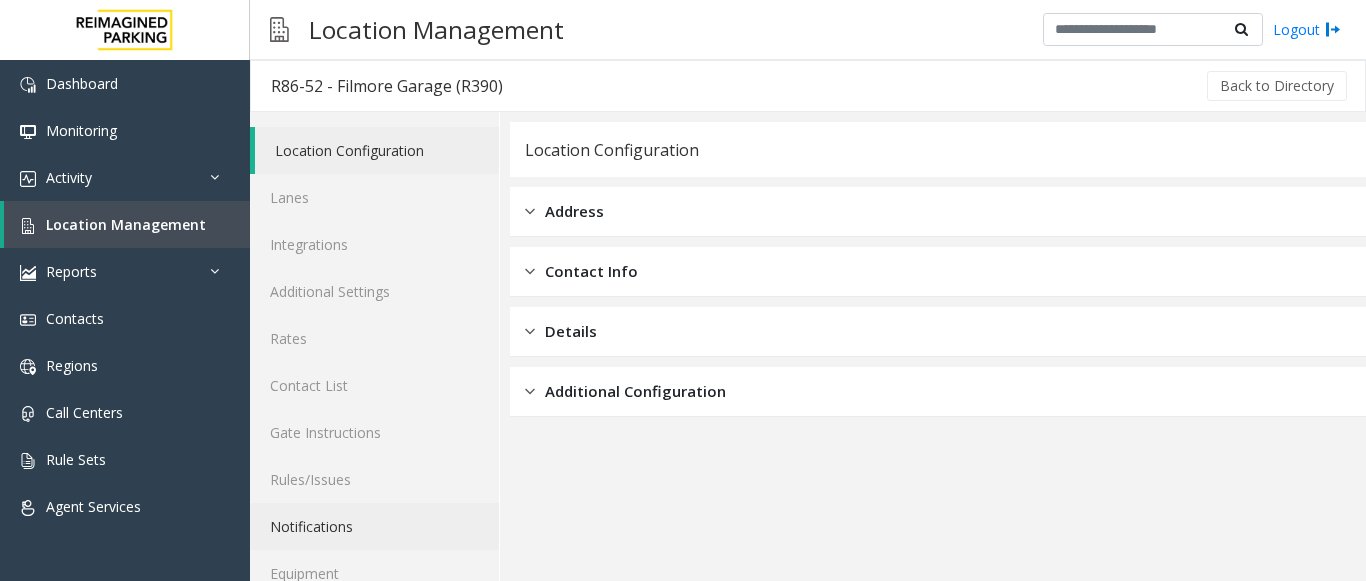 scroll, scrollTop: 78, scrollLeft: 0, axis: vertical 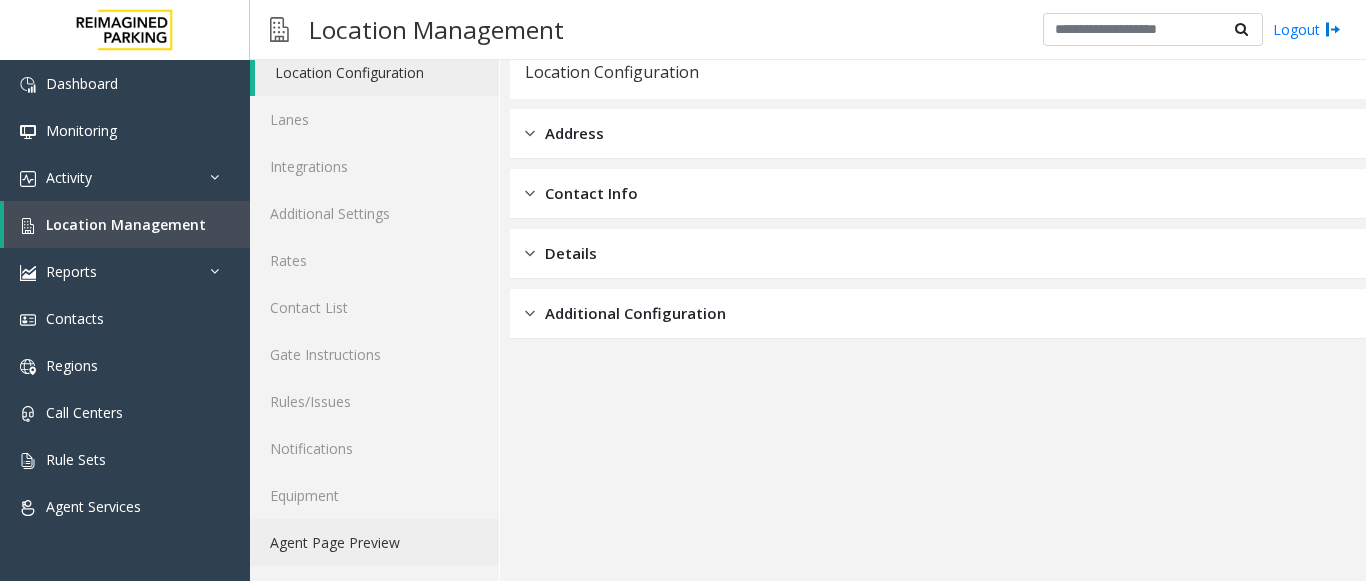 click on "Agent Page Preview" 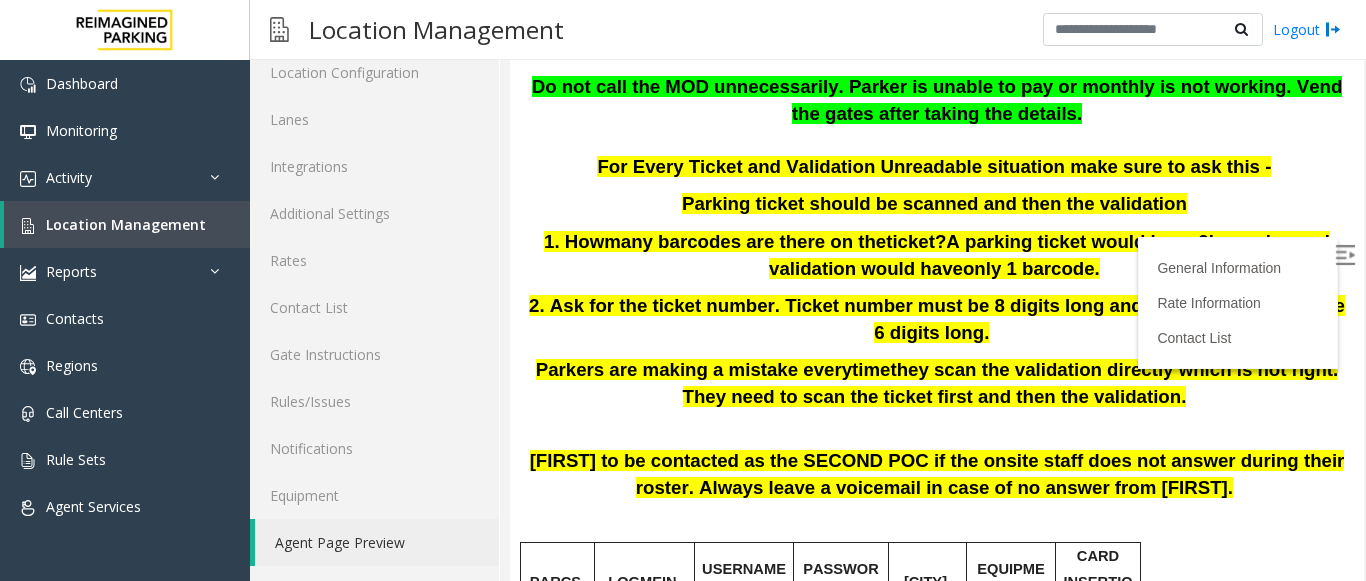 scroll, scrollTop: 400, scrollLeft: 0, axis: vertical 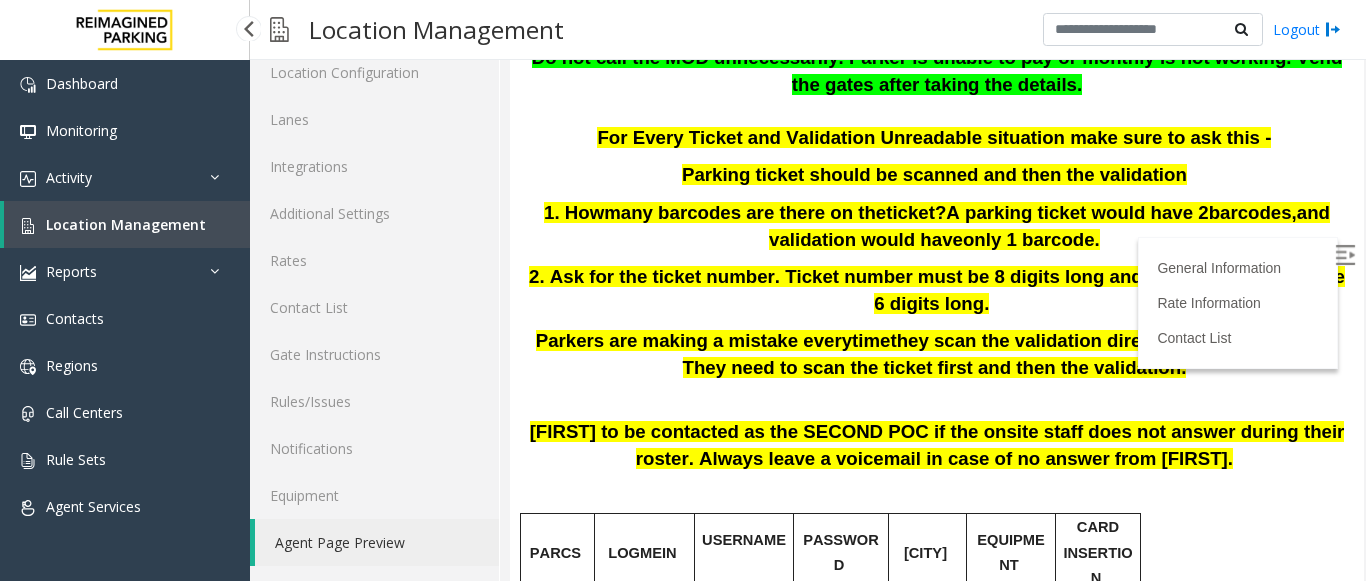click on "Location Management" at bounding box center [127, 224] 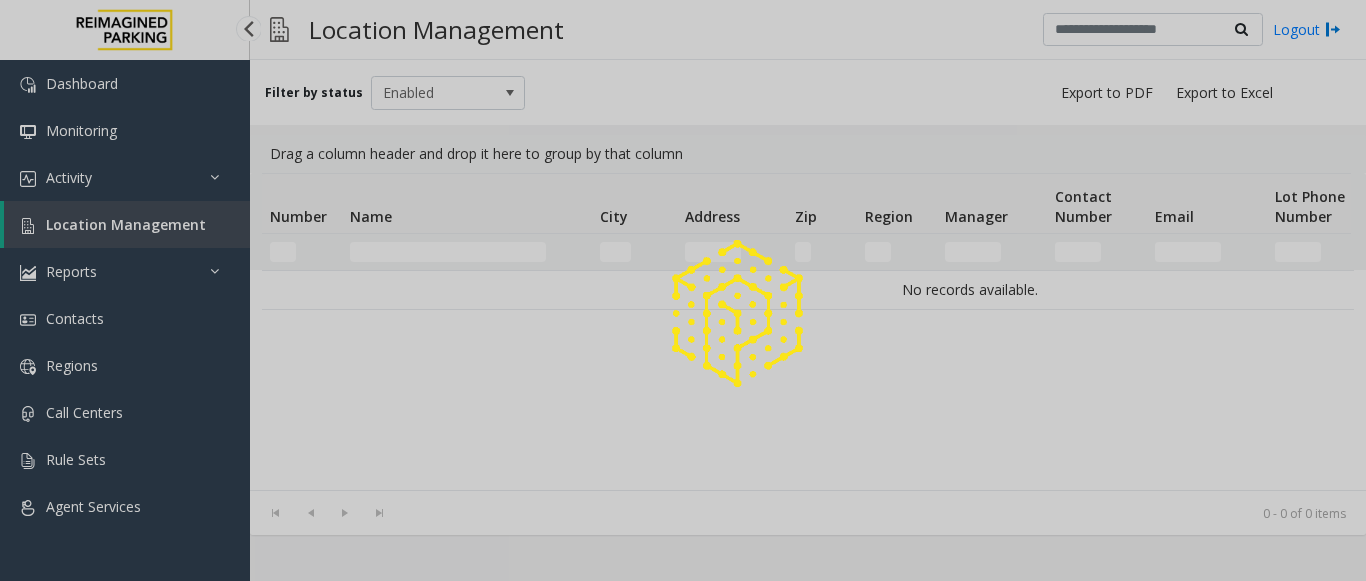 scroll, scrollTop: 0, scrollLeft: 0, axis: both 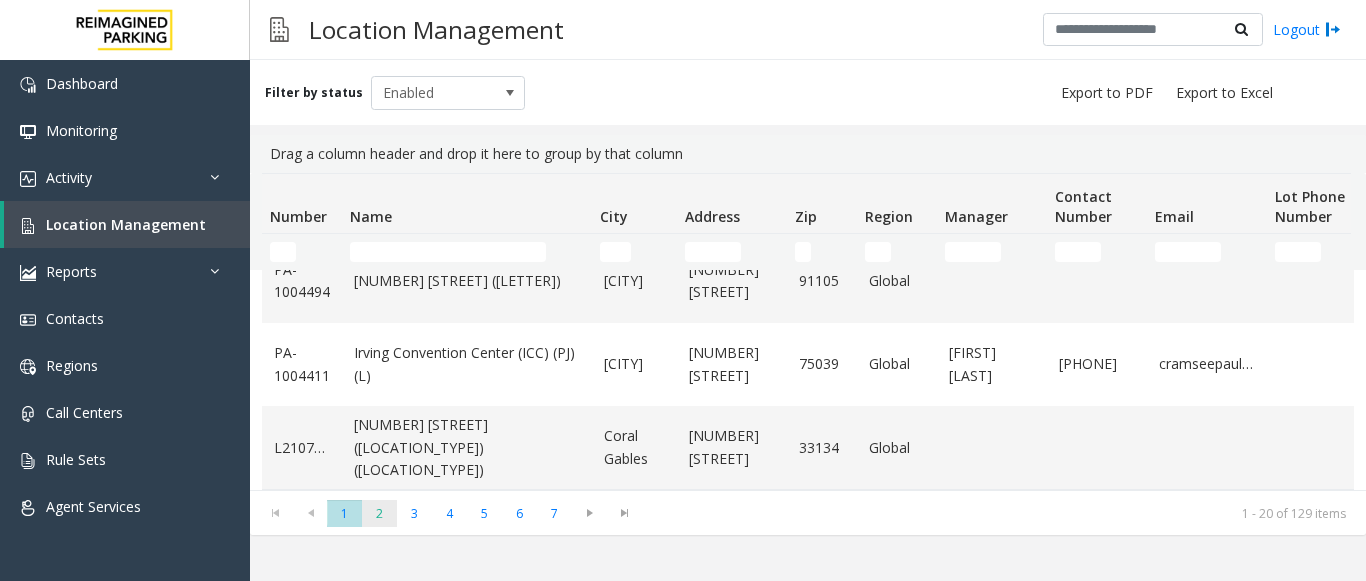click on "2" 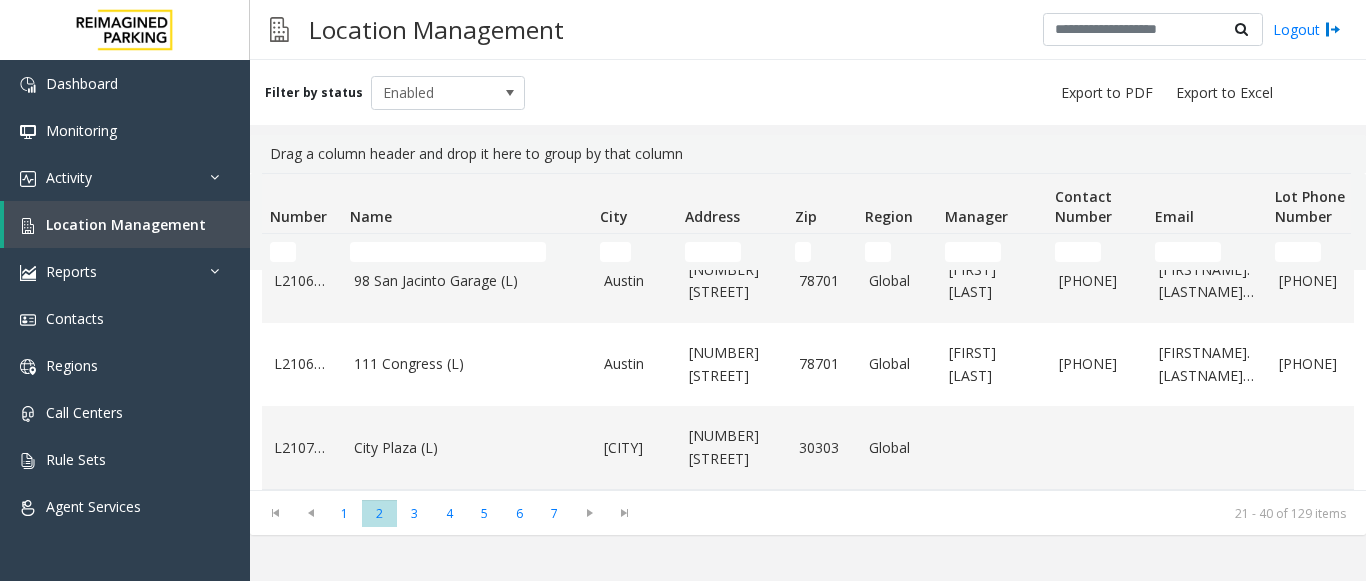 scroll, scrollTop: 1506, scrollLeft: 0, axis: vertical 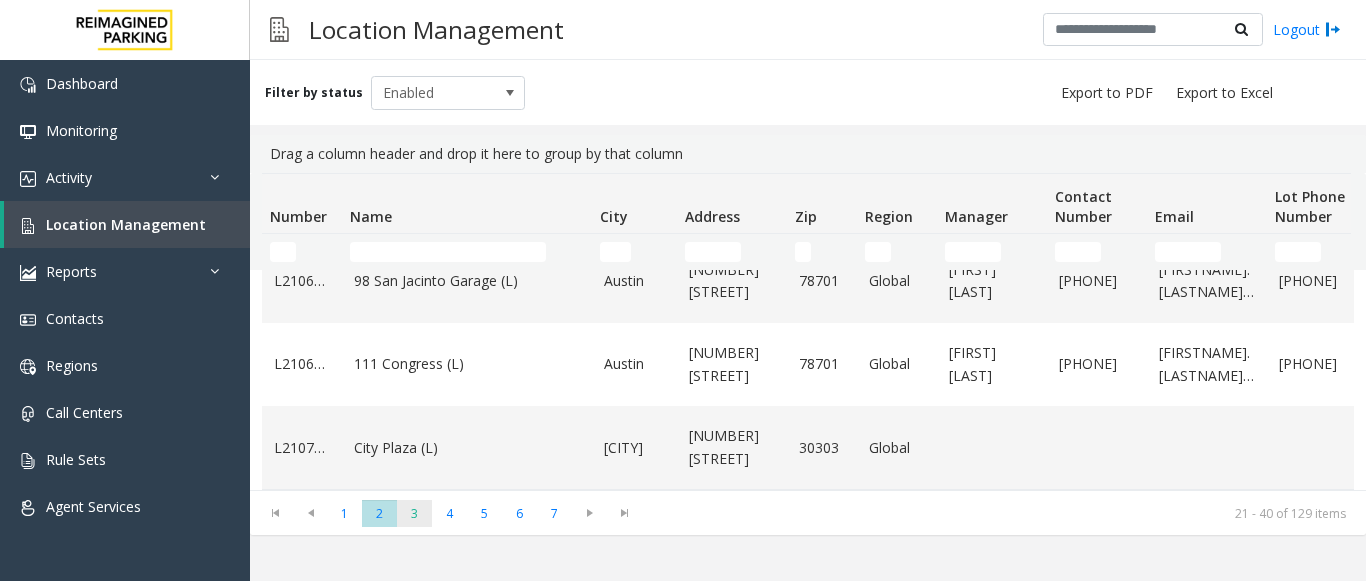 click on "3" 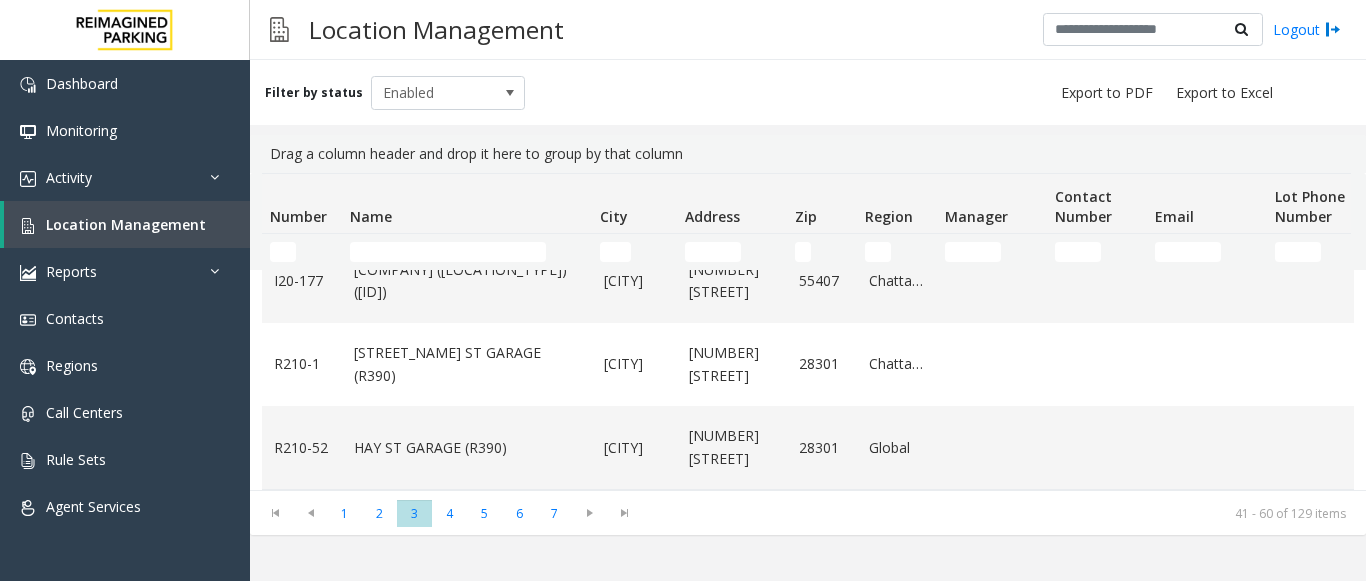 scroll, scrollTop: 1573, scrollLeft: 0, axis: vertical 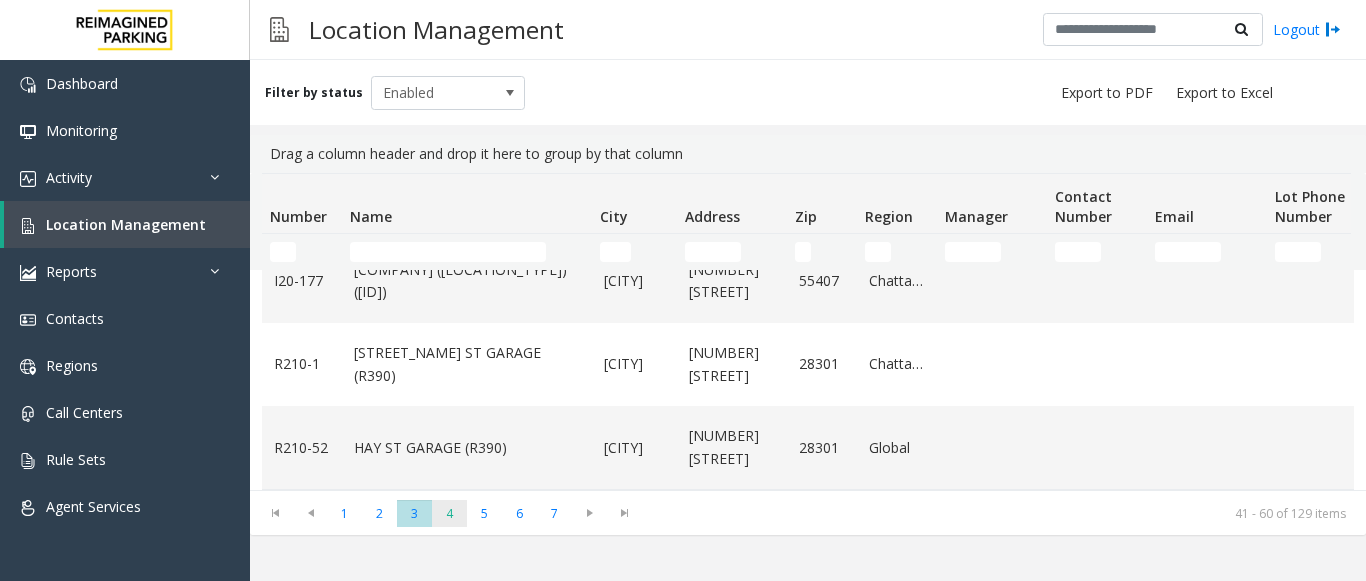 click on "4" 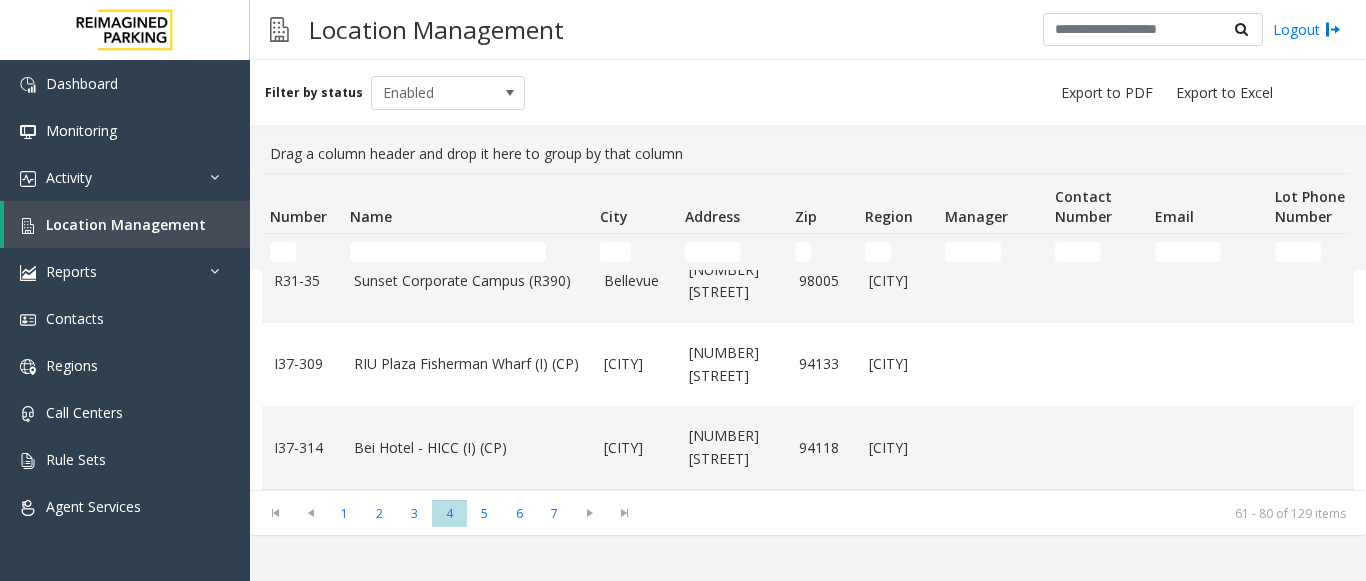 scroll, scrollTop: 1506, scrollLeft: 0, axis: vertical 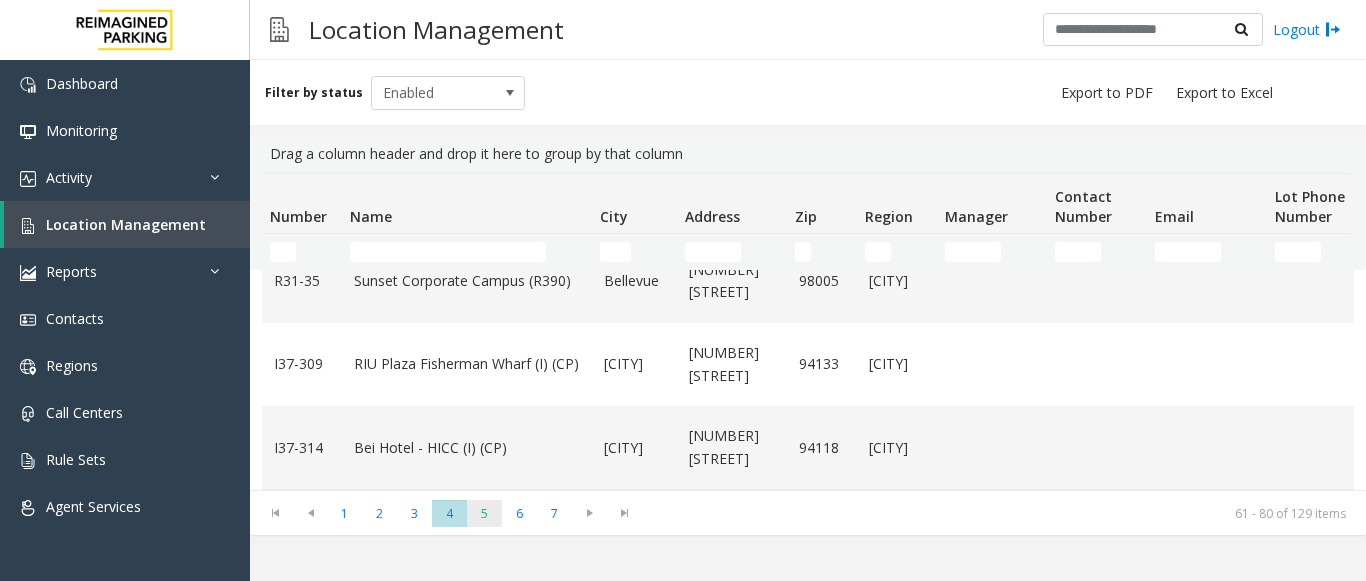 click on "5" 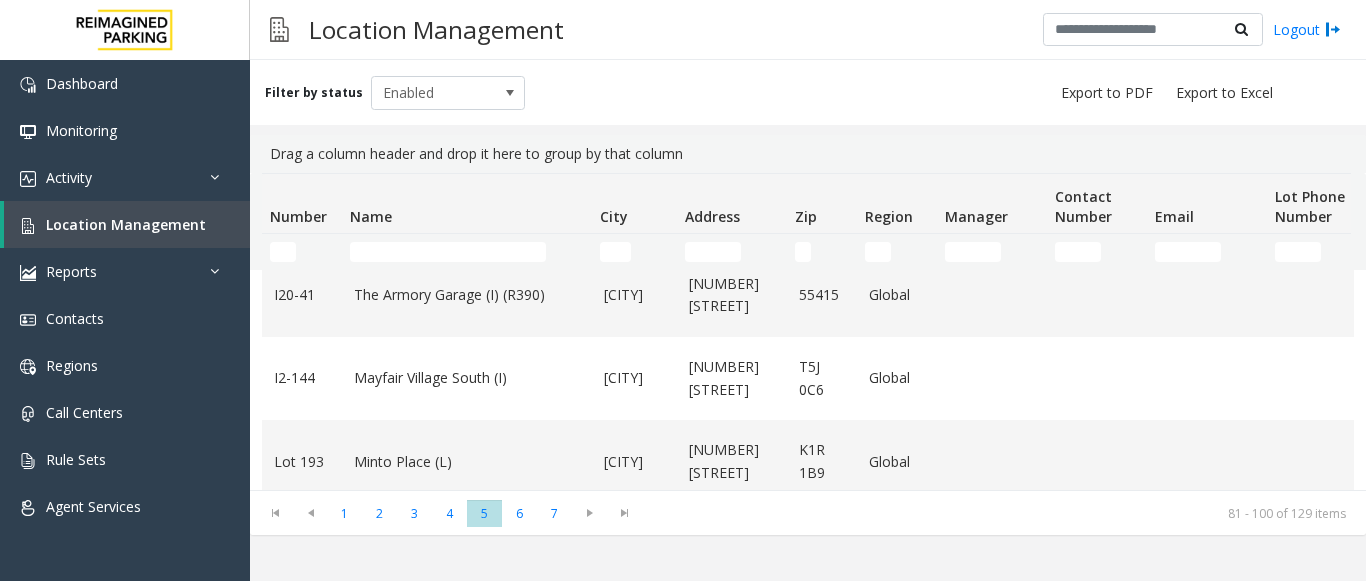 scroll, scrollTop: 1461, scrollLeft: 0, axis: vertical 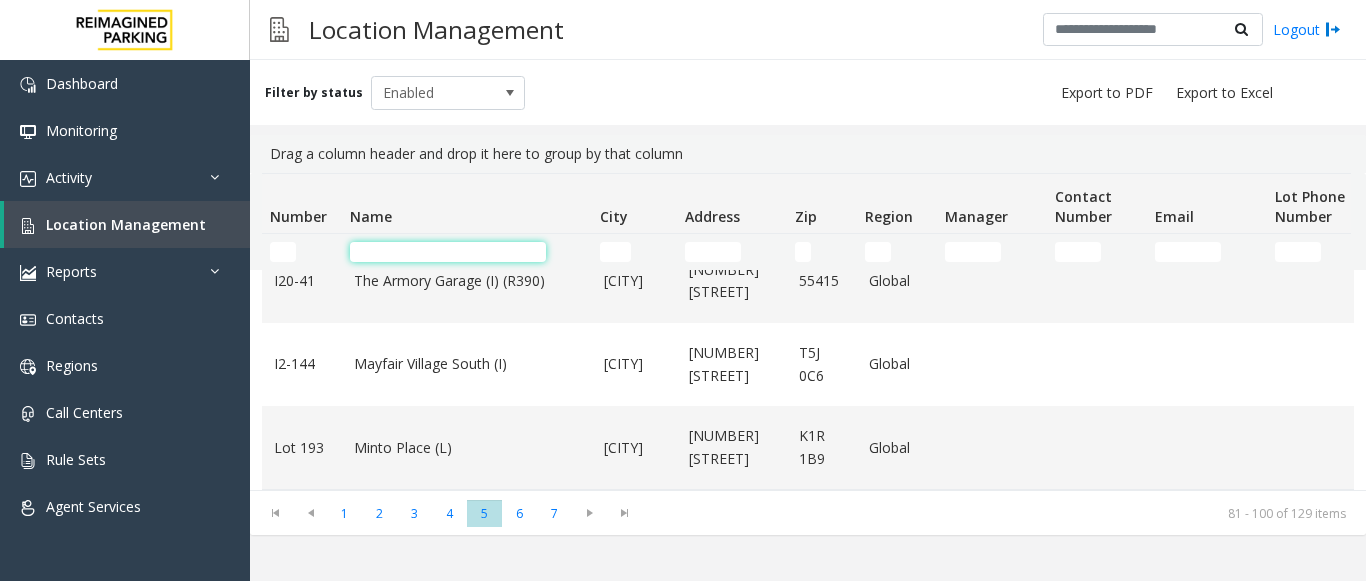 click 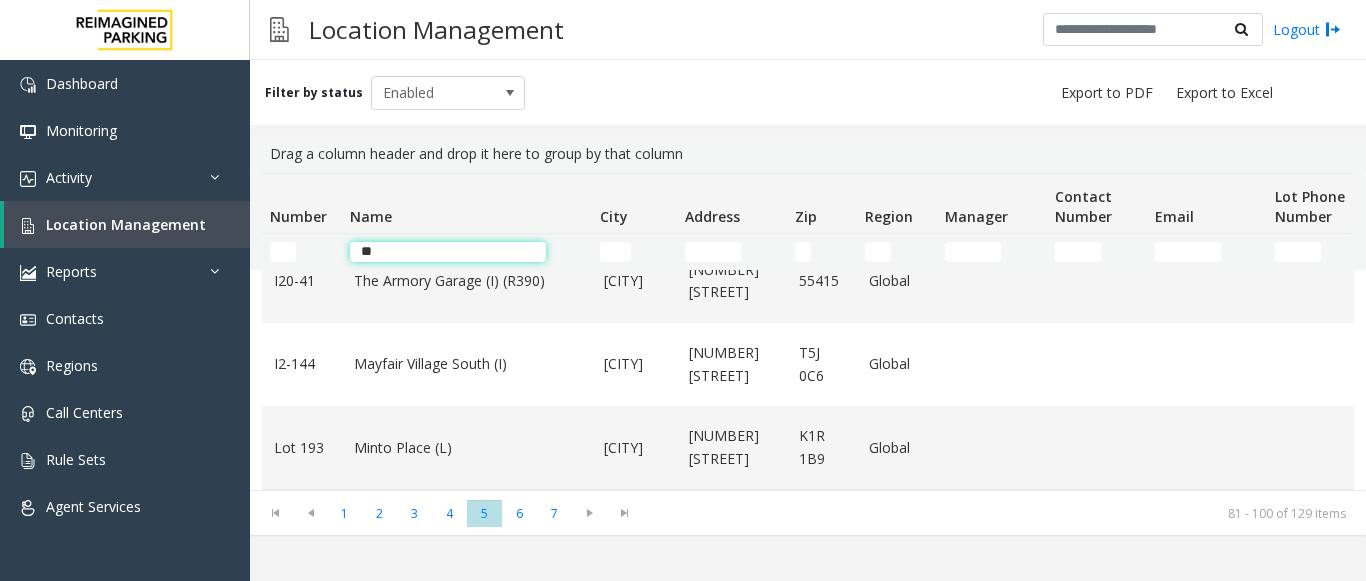 scroll, scrollTop: 0, scrollLeft: 0, axis: both 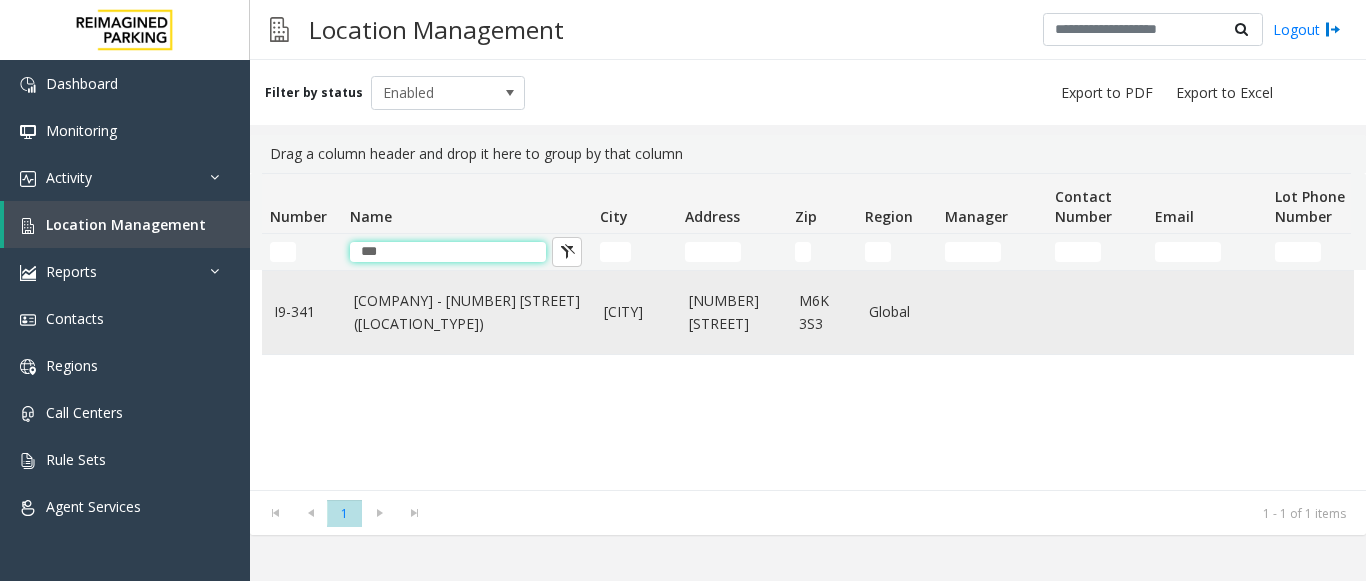 type on "***" 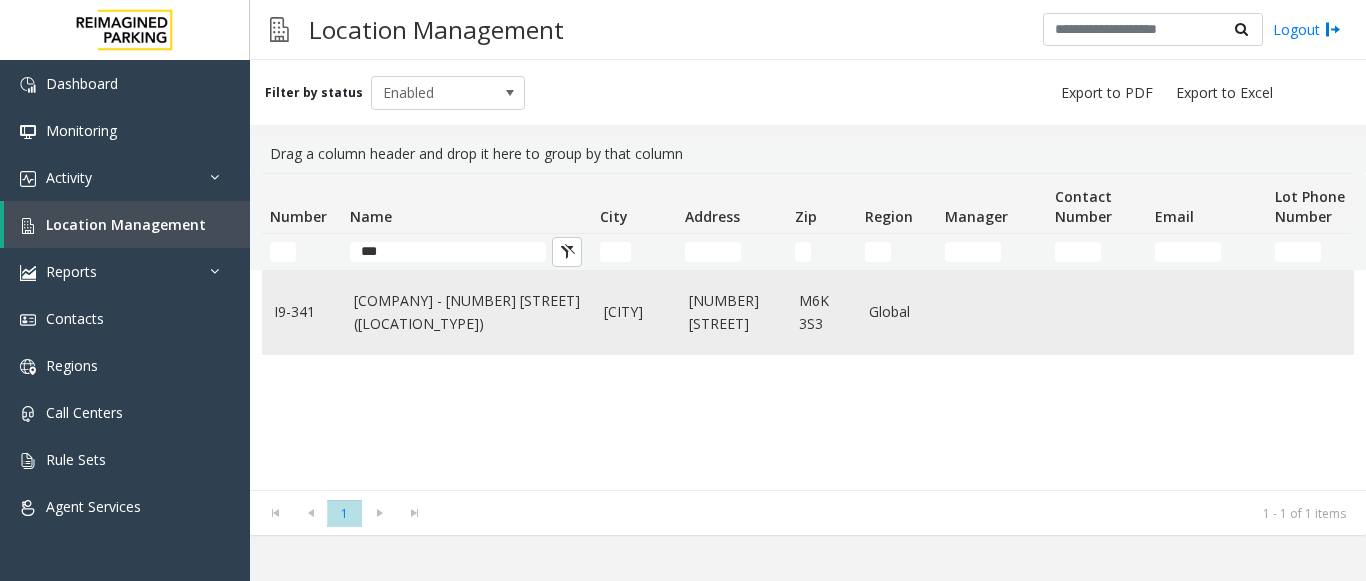 click on "[COMPANY] - [NUMBER] [STREET] ([LOCATION_TYPE])" 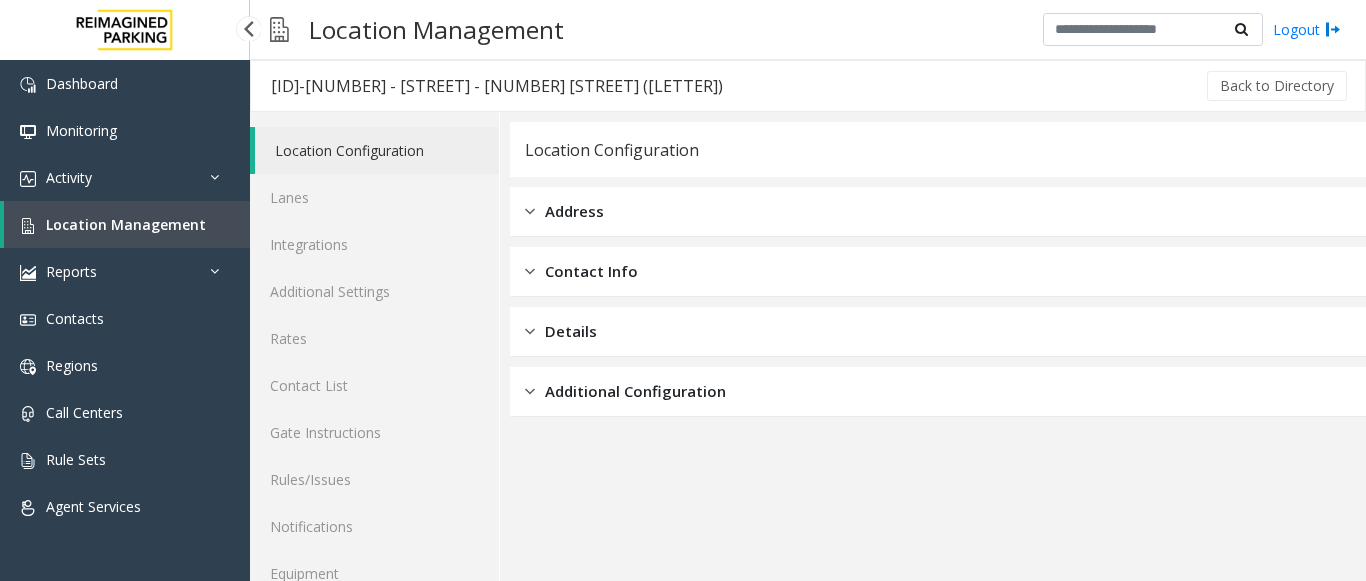 click on "Location Management" at bounding box center [127, 224] 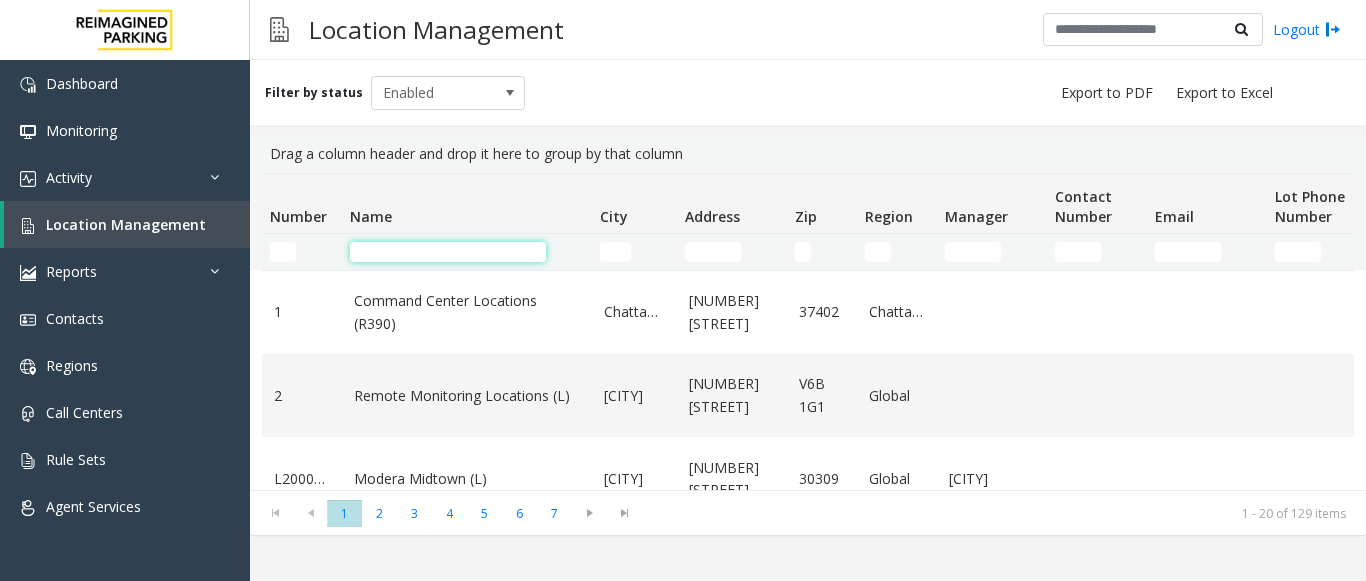 click 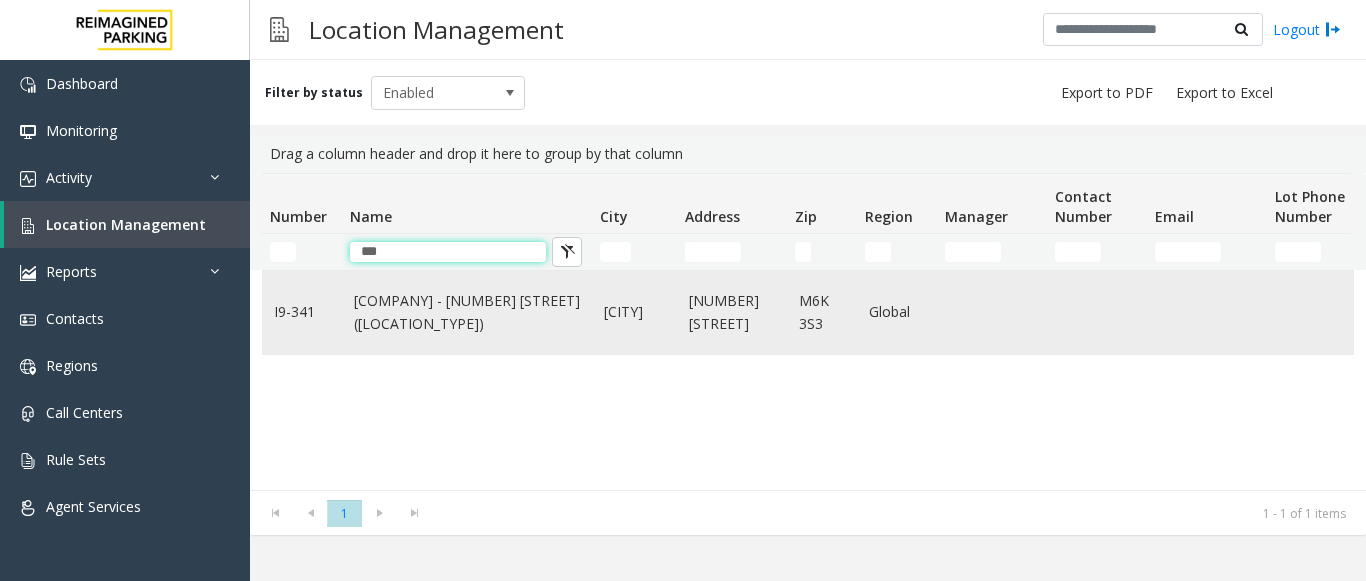 type on "***" 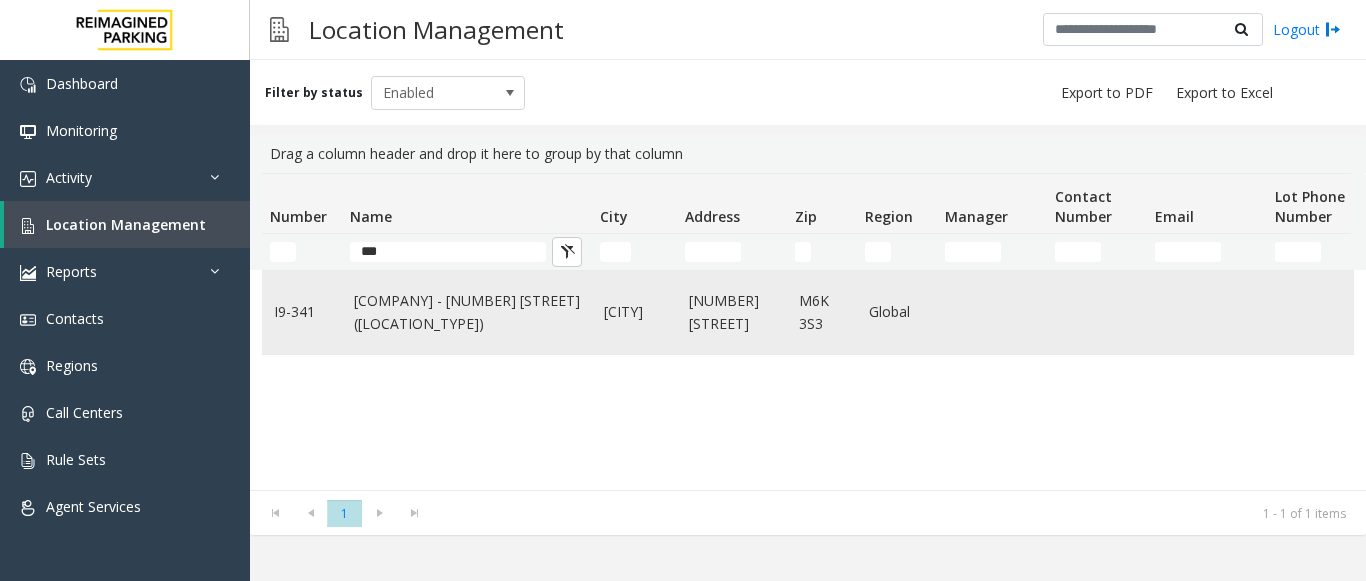 click on "[COMPANY] - [NUMBER] [STREET] ([LOCATION_TYPE])" 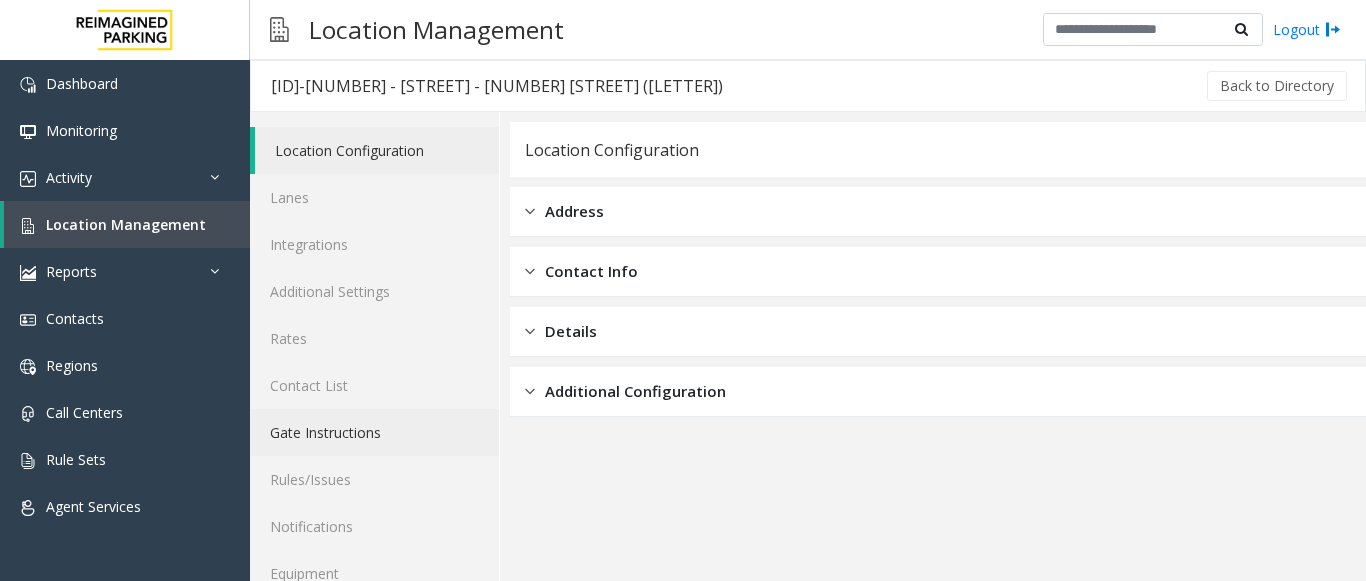 scroll, scrollTop: 78, scrollLeft: 0, axis: vertical 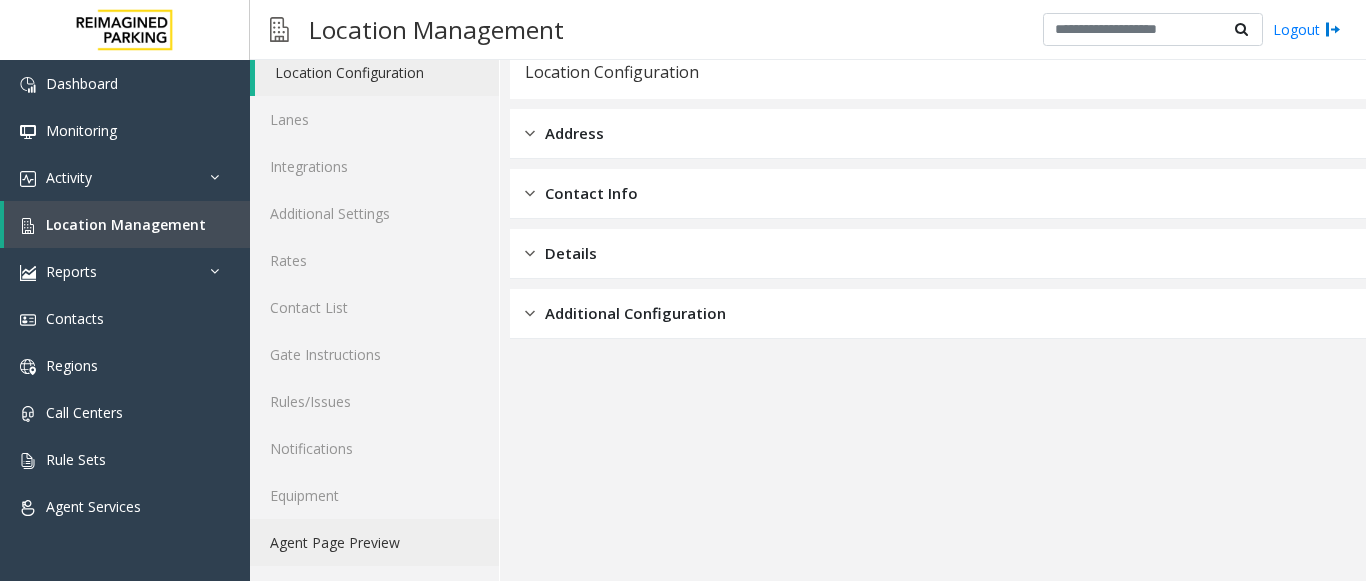 click on "Agent Page Preview" 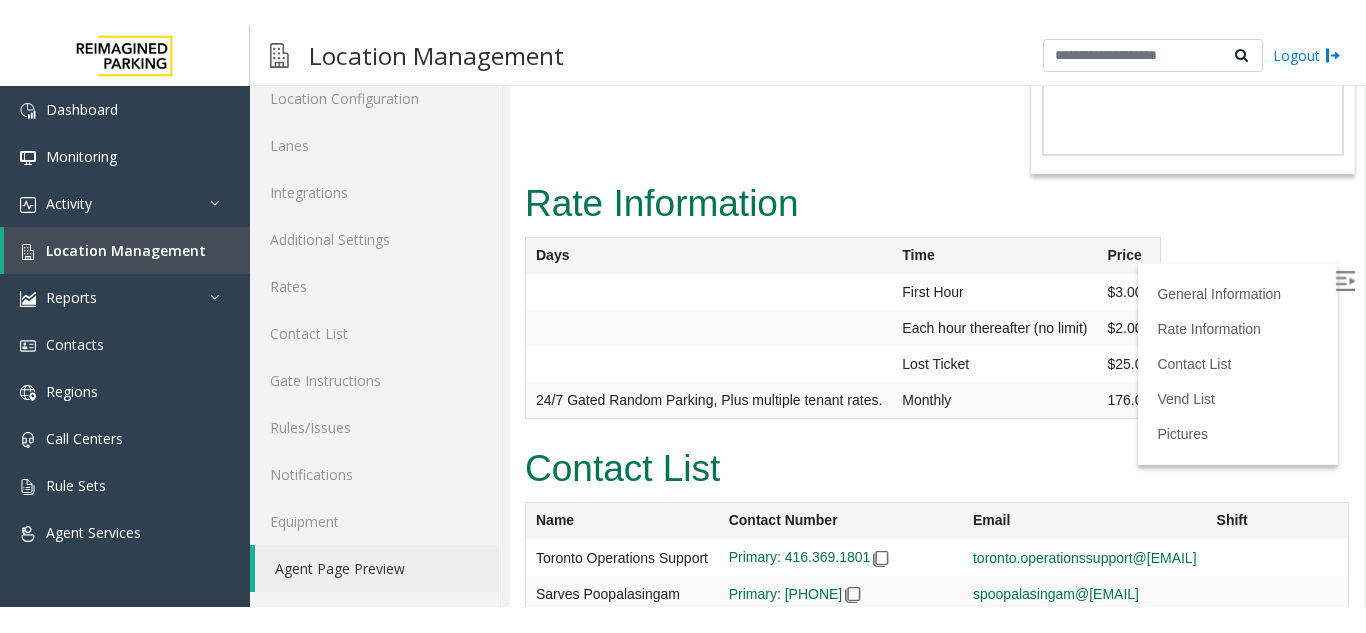 scroll, scrollTop: 900, scrollLeft: 0, axis: vertical 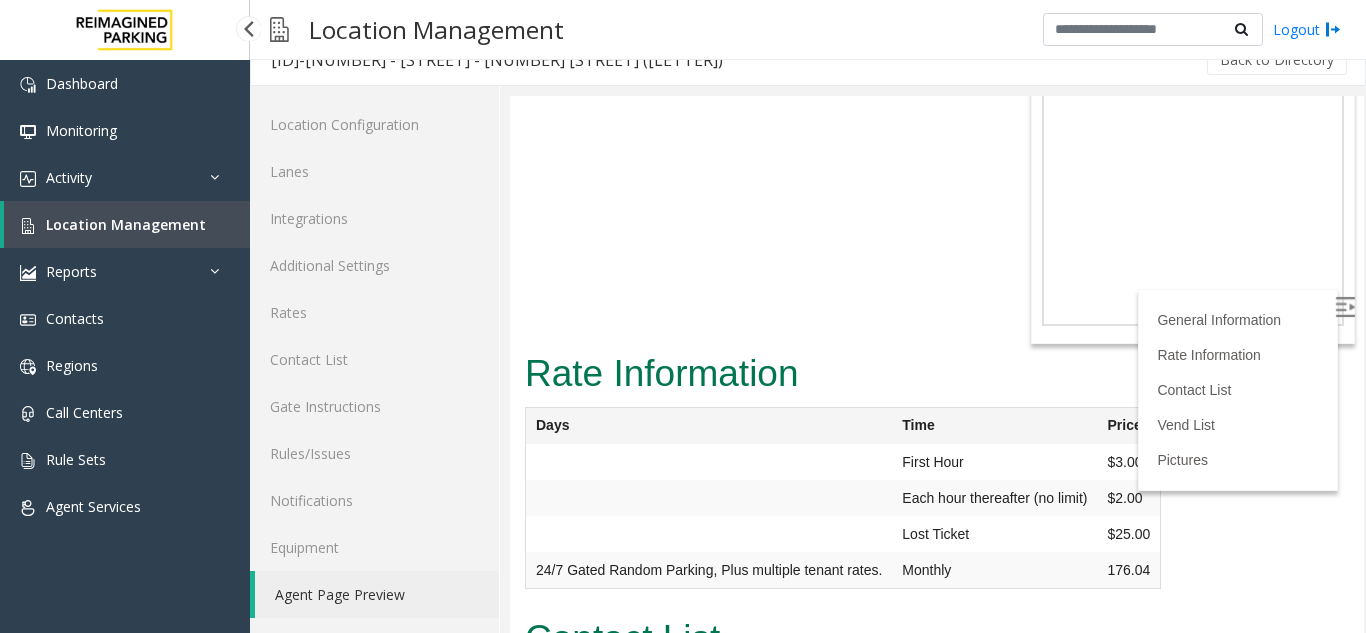 click on "Location Management" at bounding box center (126, 224) 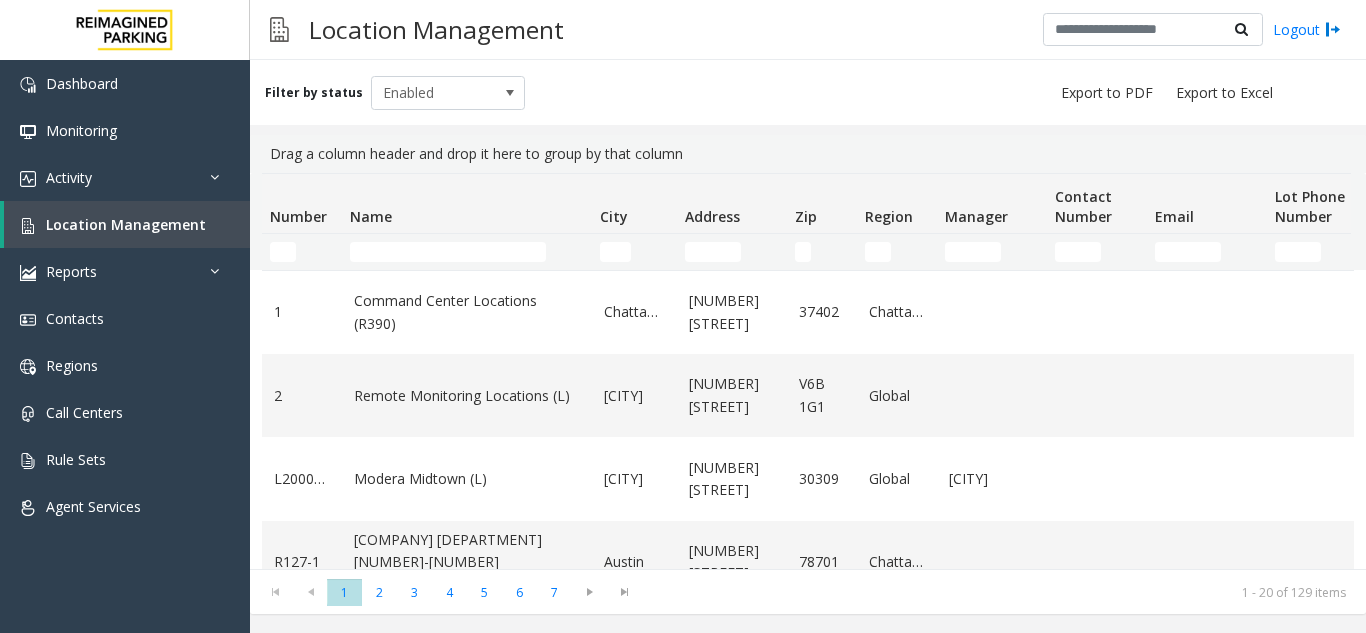 click 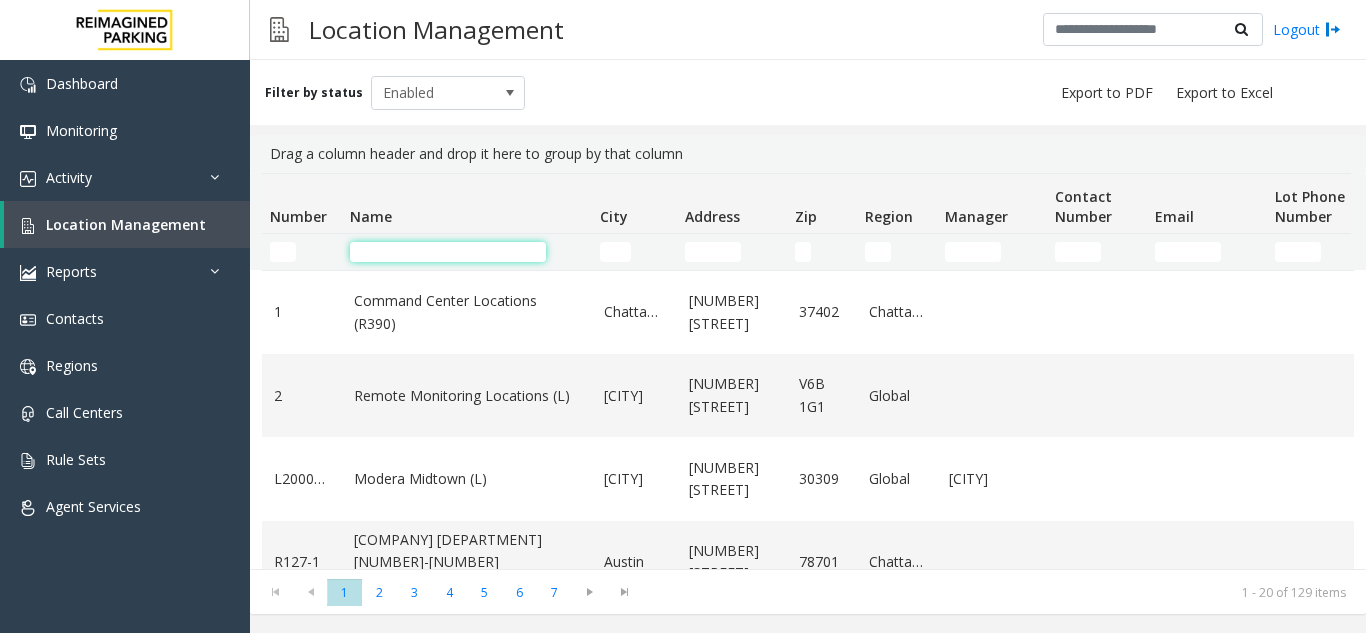 click 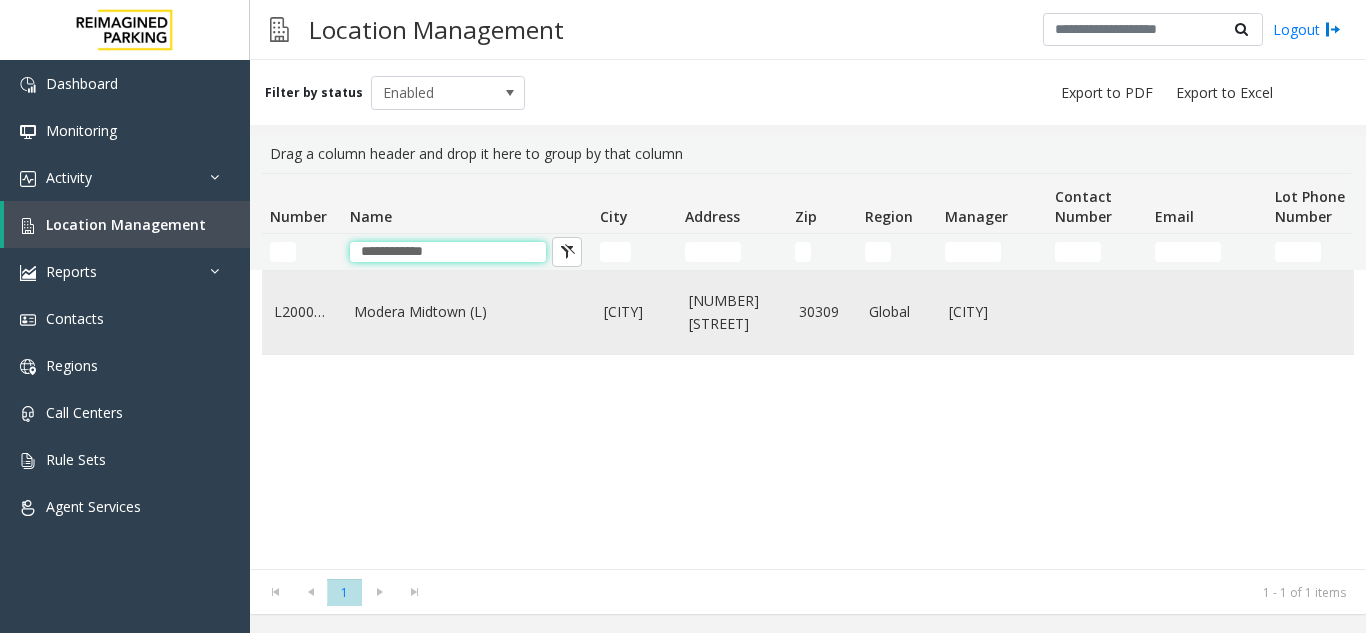 type on "**********" 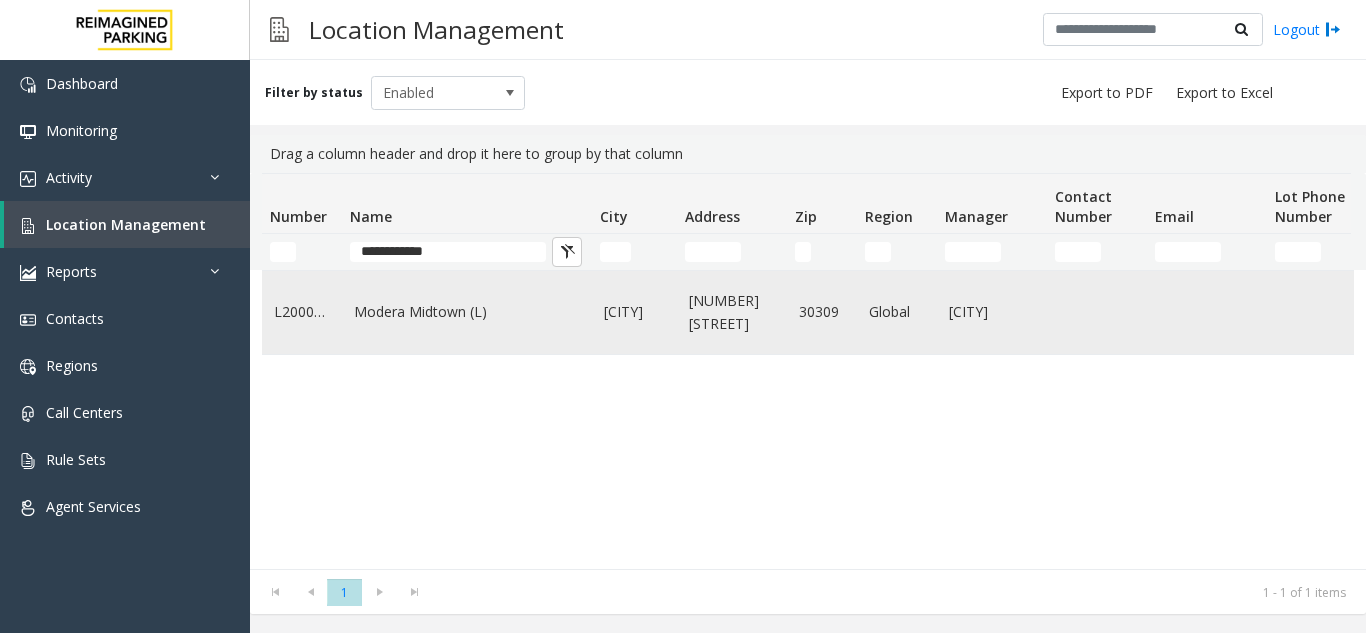 click on "Modera Midtown	(L)" 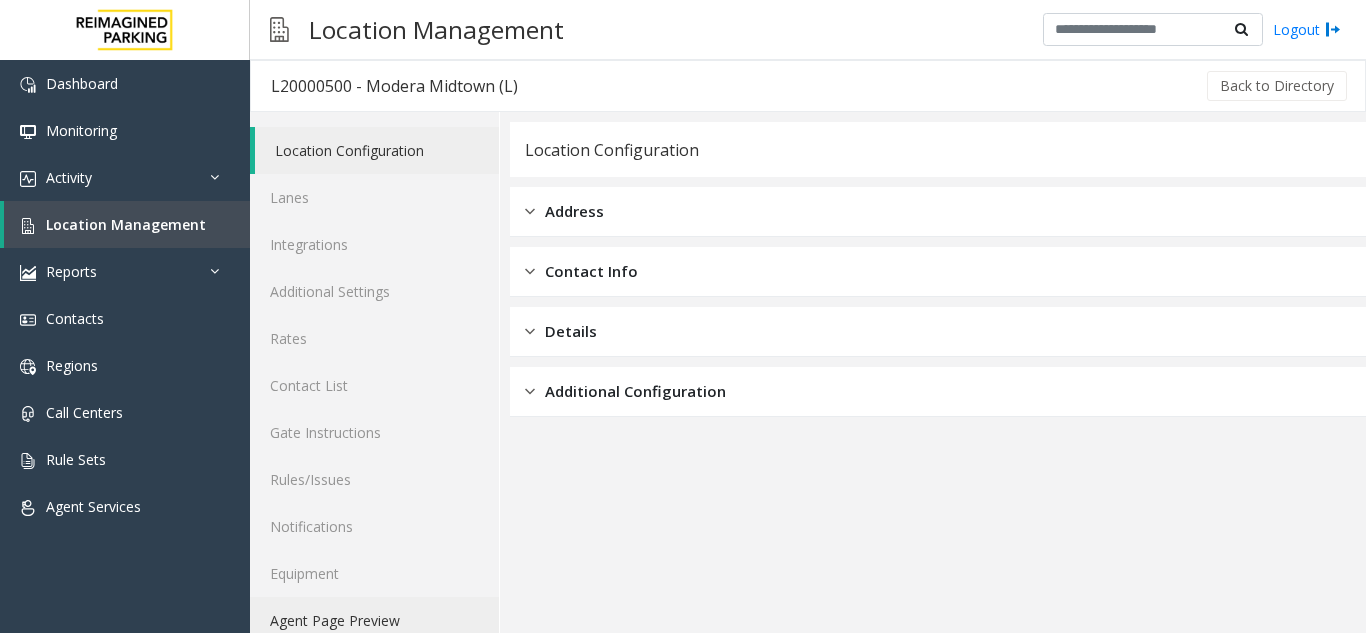 click on "Agent Page Preview" 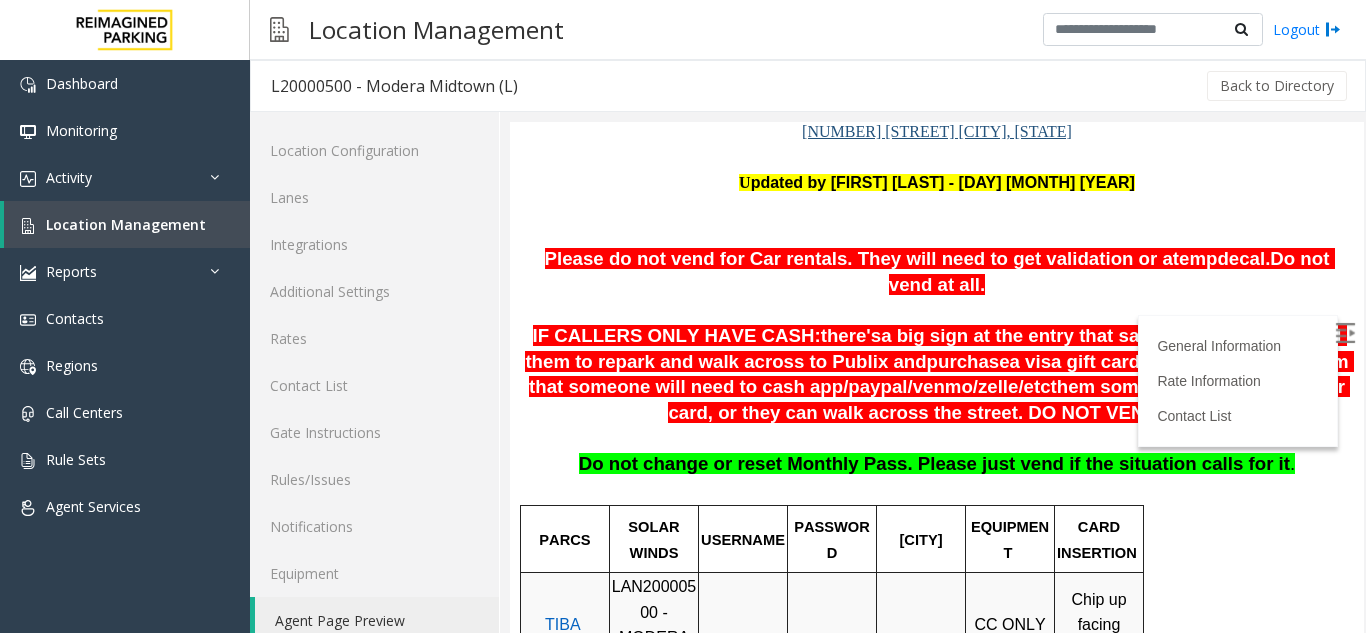 scroll, scrollTop: 300, scrollLeft: 0, axis: vertical 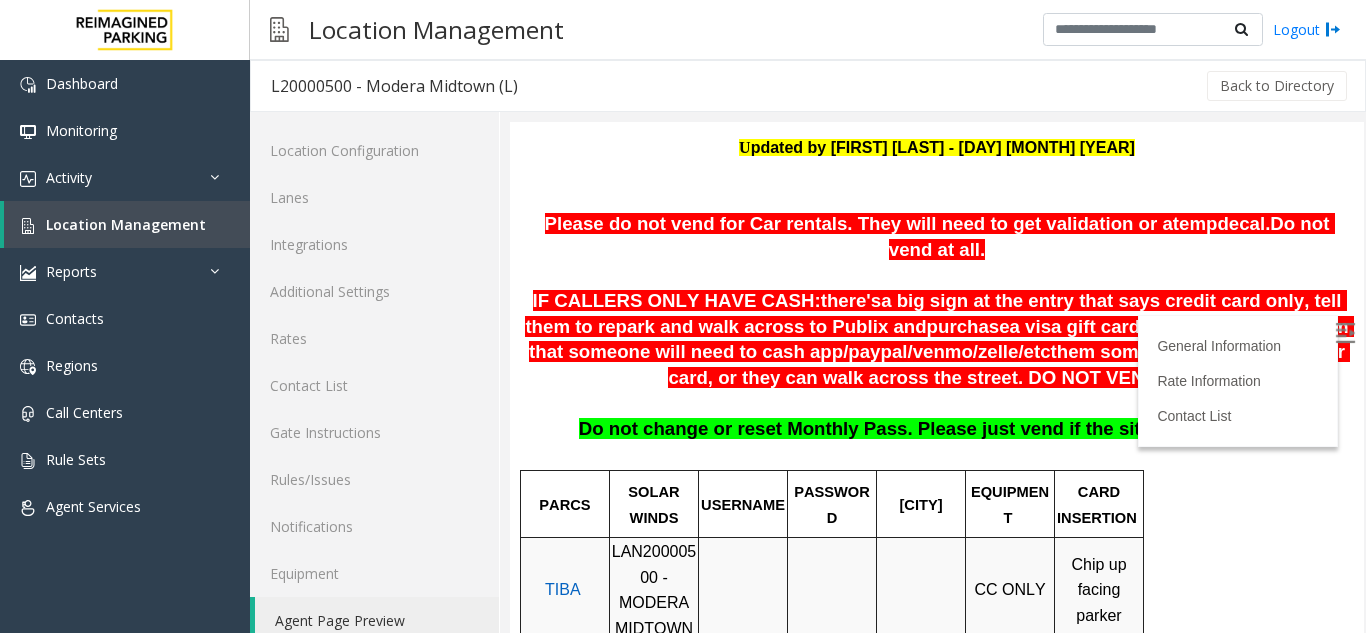 click at bounding box center [1347, 336] 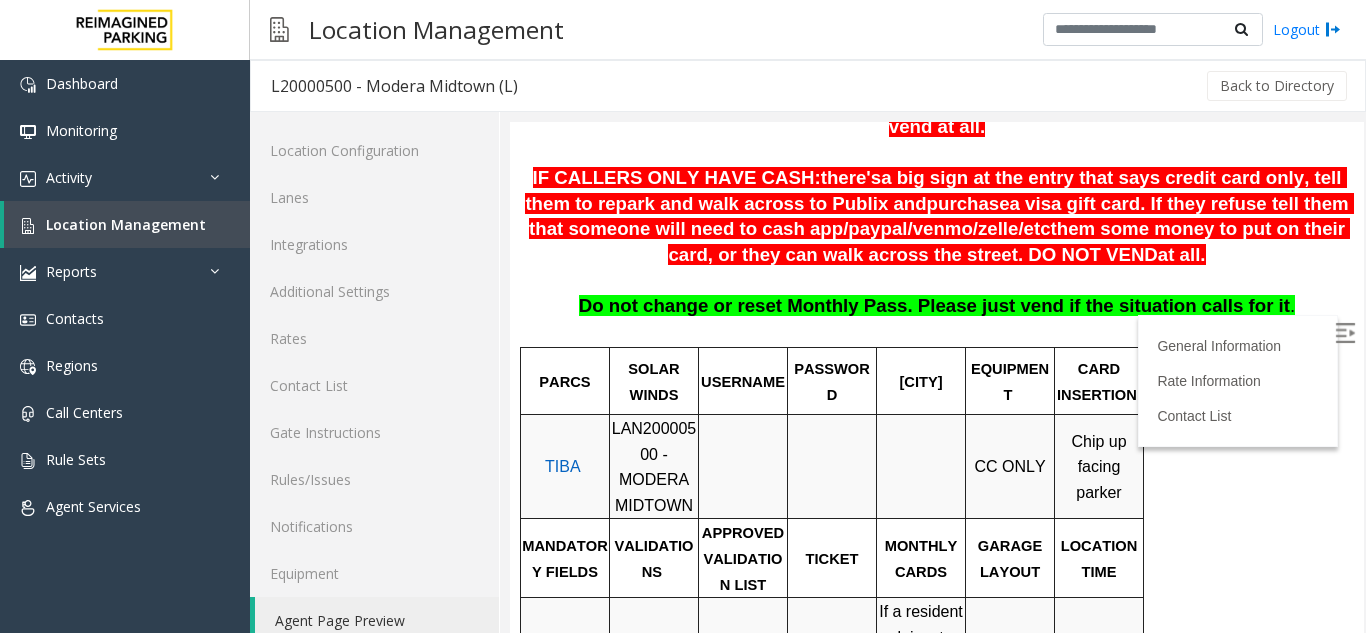 scroll, scrollTop: 469, scrollLeft: 0, axis: vertical 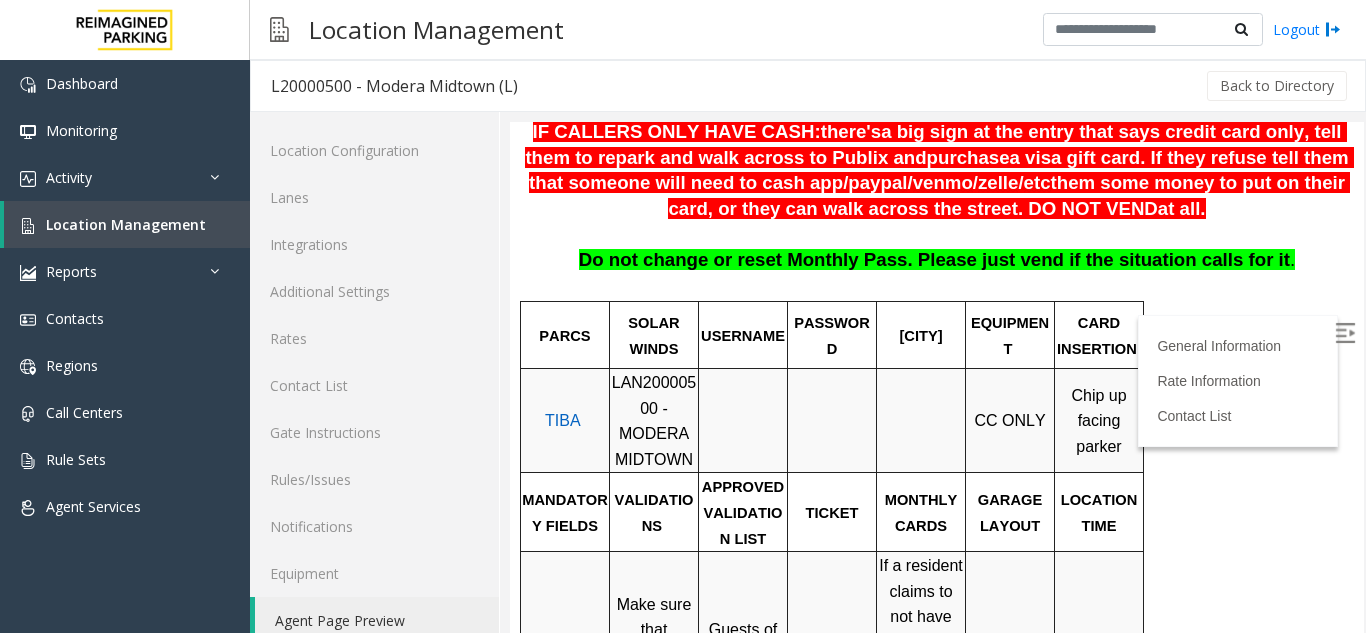 click on "LAN20000500 - MODERA MIDTOWN" at bounding box center (654, 421) 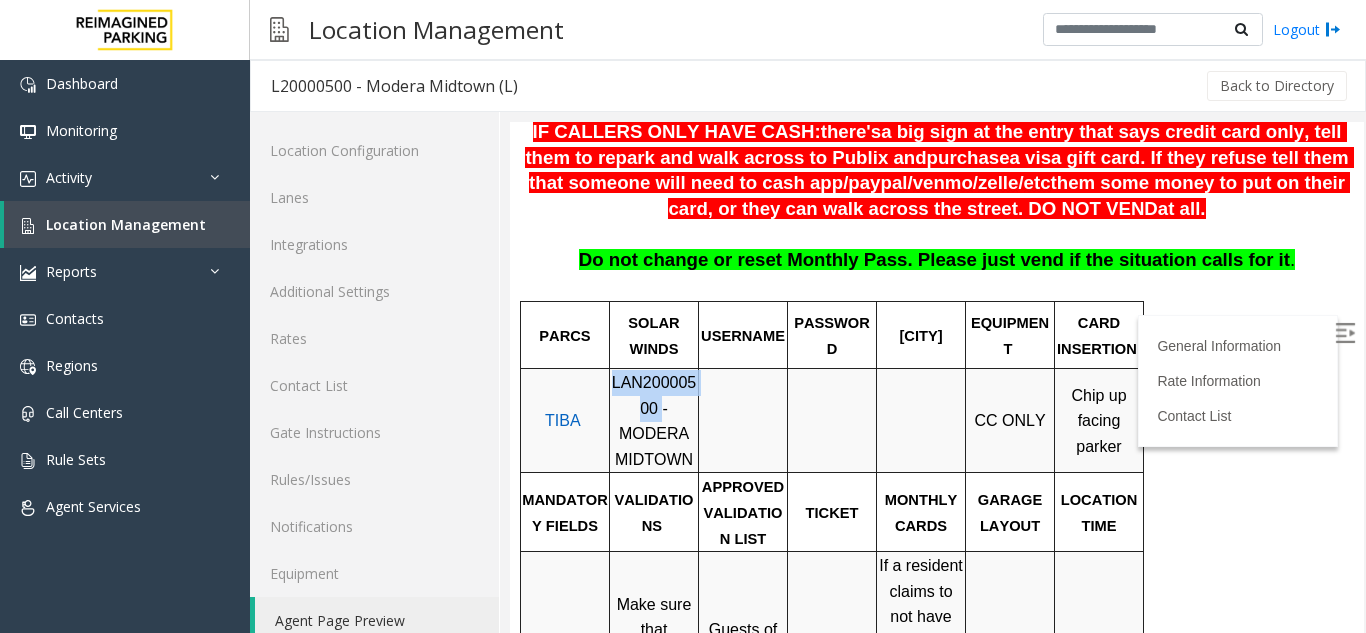 click on "LAN20000500 - MODERA MIDTOWN" at bounding box center [654, 421] 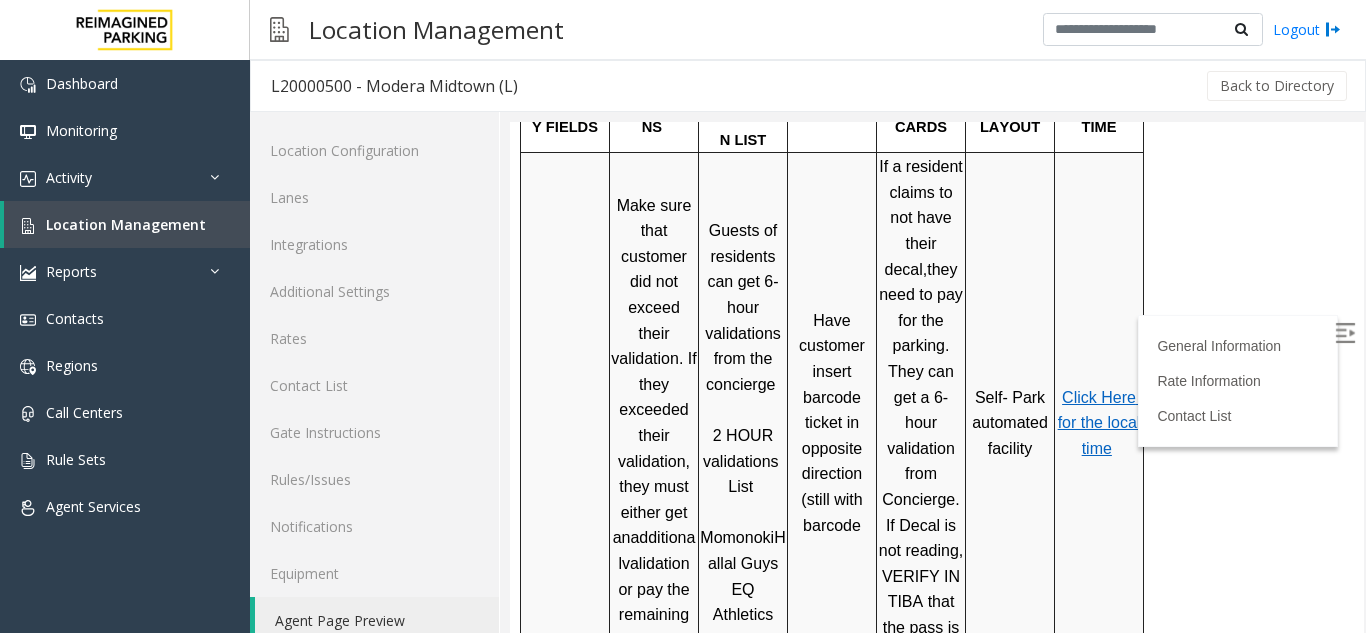 scroll, scrollTop: 869, scrollLeft: 0, axis: vertical 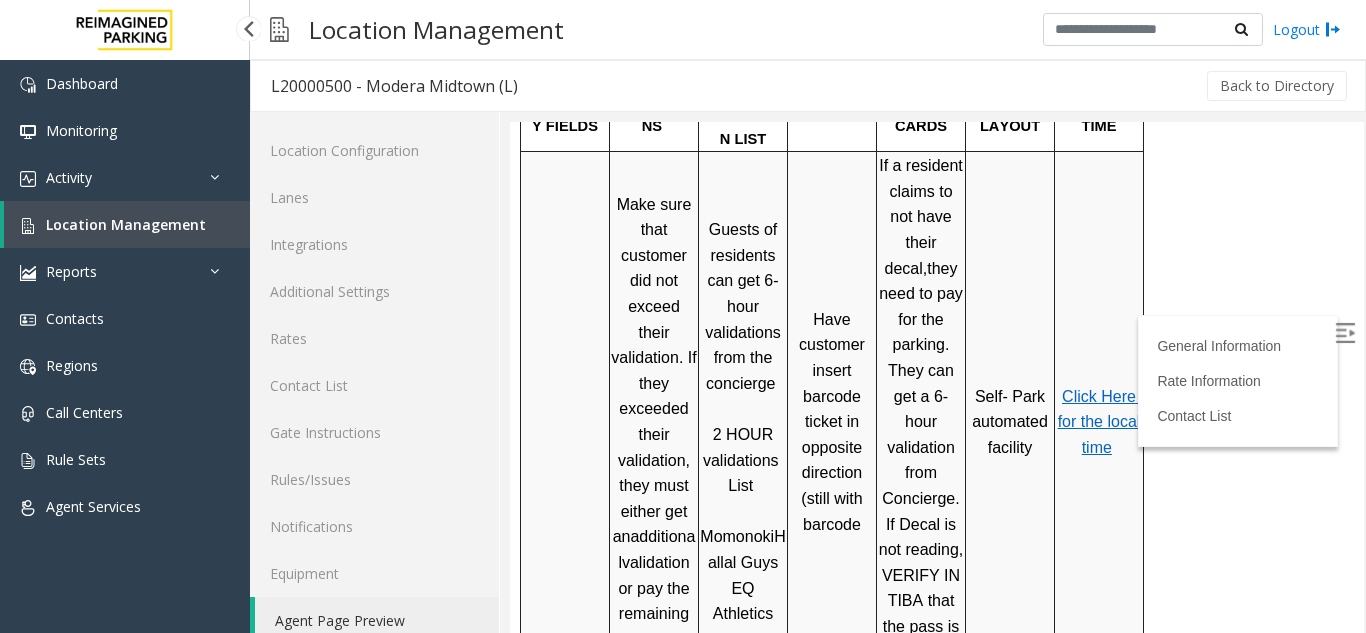click on "Location Management" at bounding box center [127, 224] 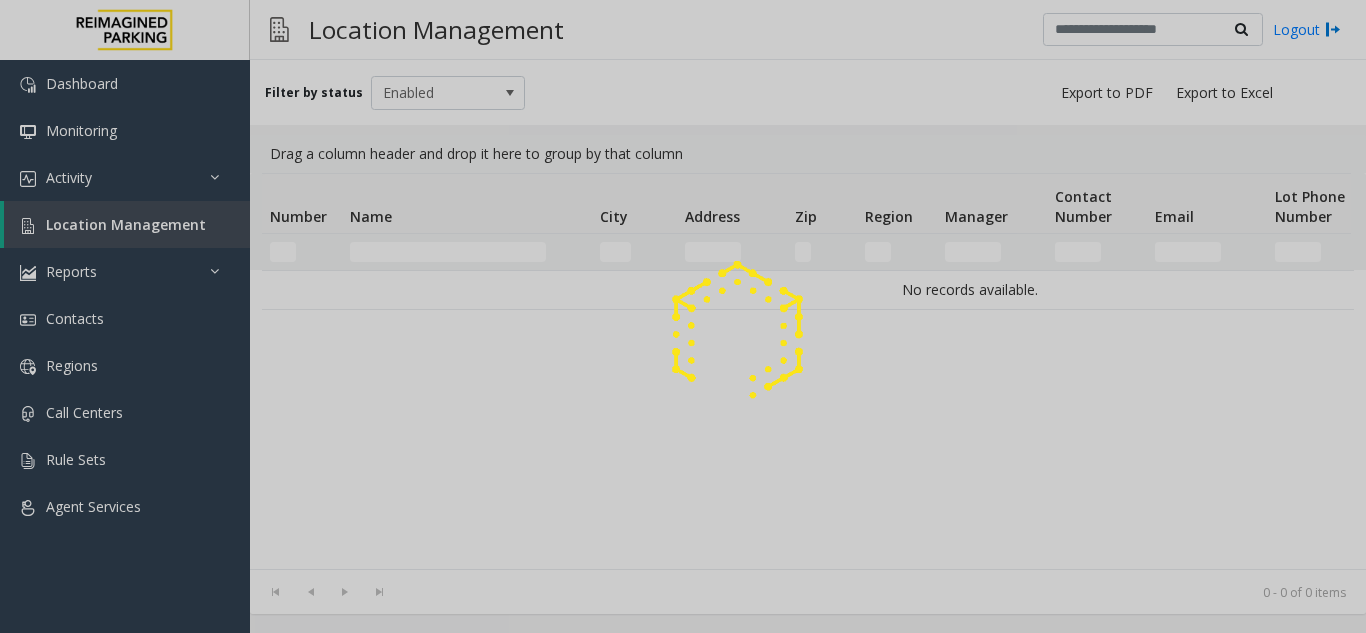 click 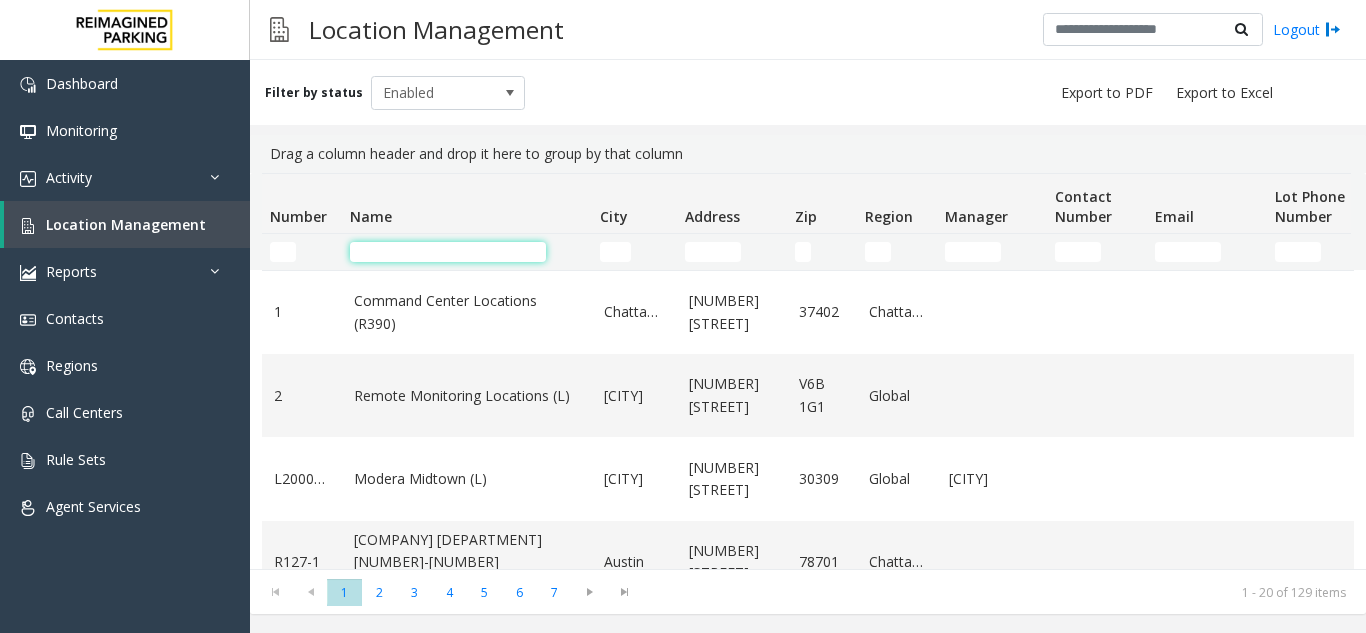 click 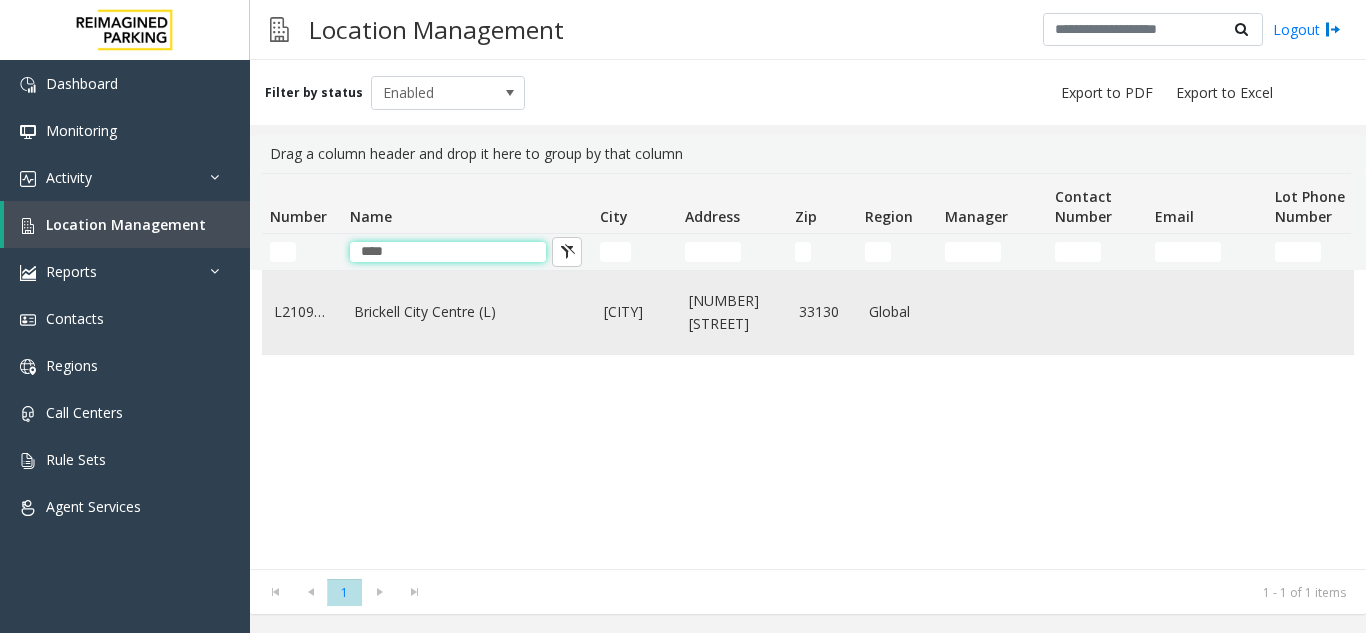 type on "****" 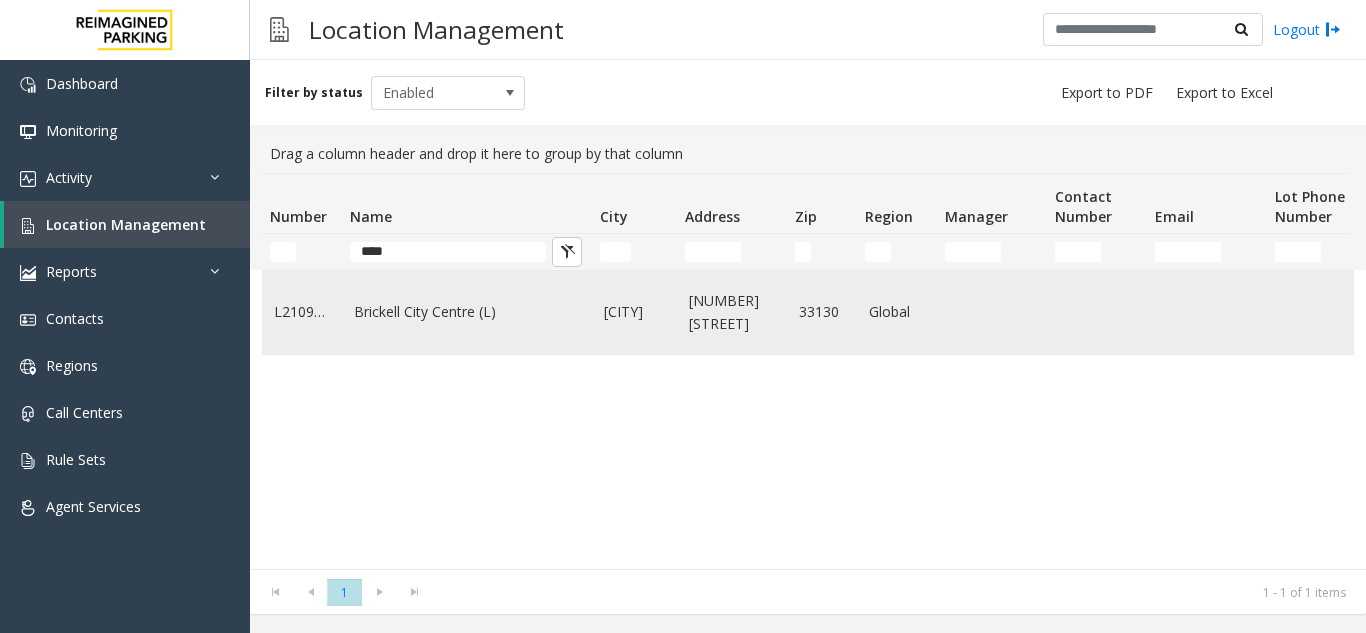 click on "Brickell City Centre (L)" 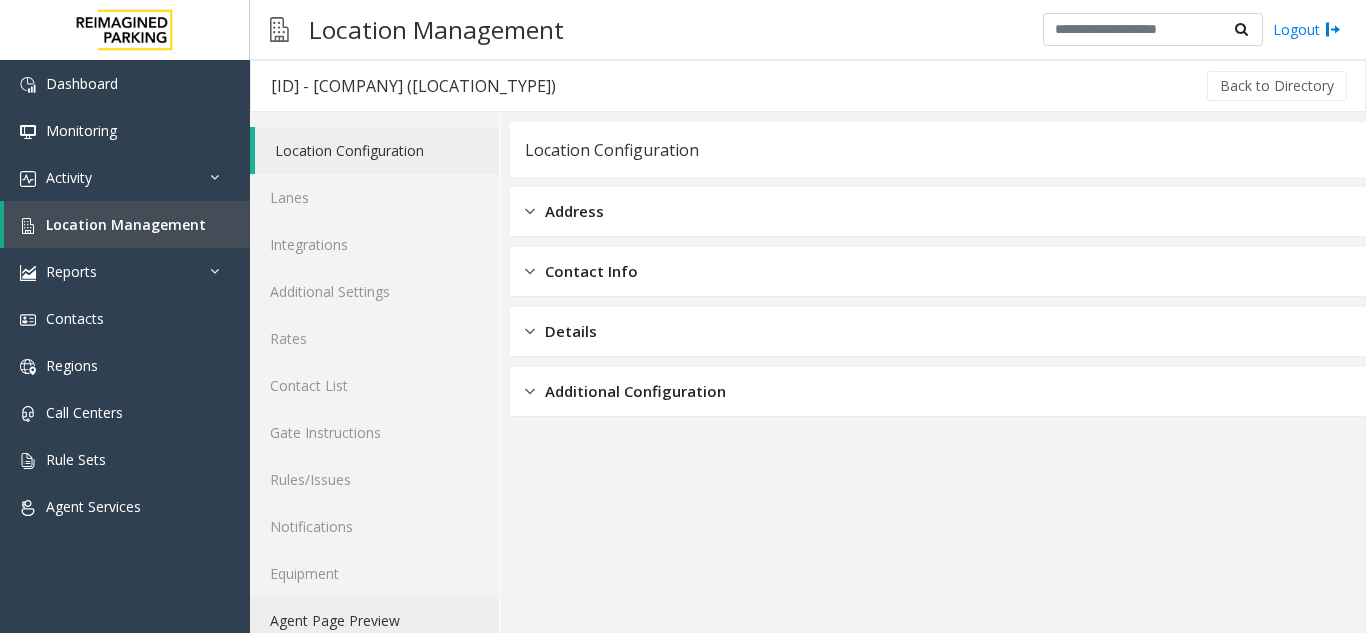 click on "Agent Page Preview" 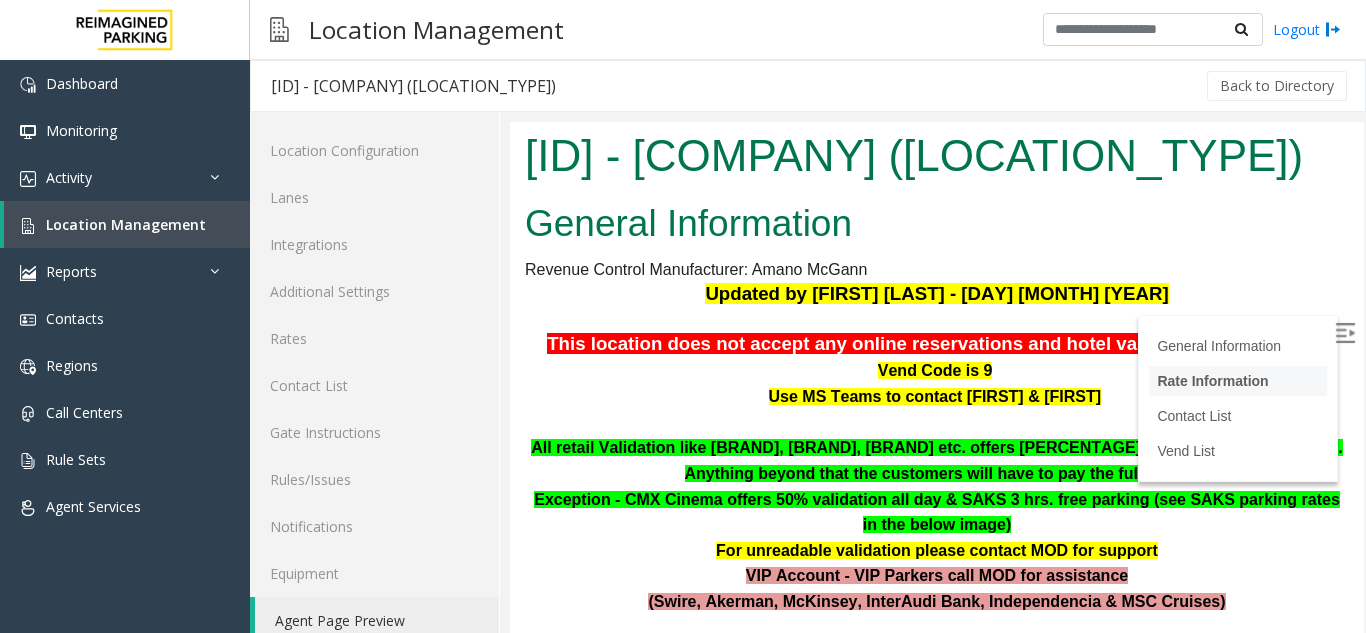 scroll, scrollTop: 0, scrollLeft: 0, axis: both 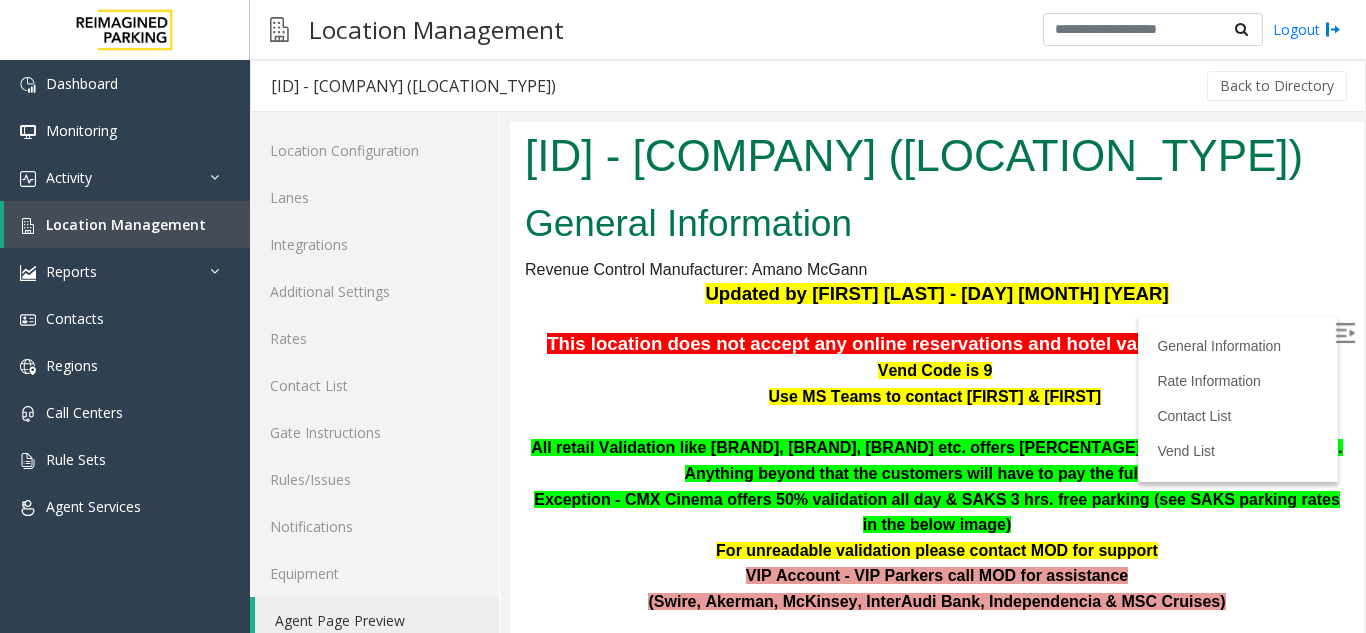 click at bounding box center (1345, 333) 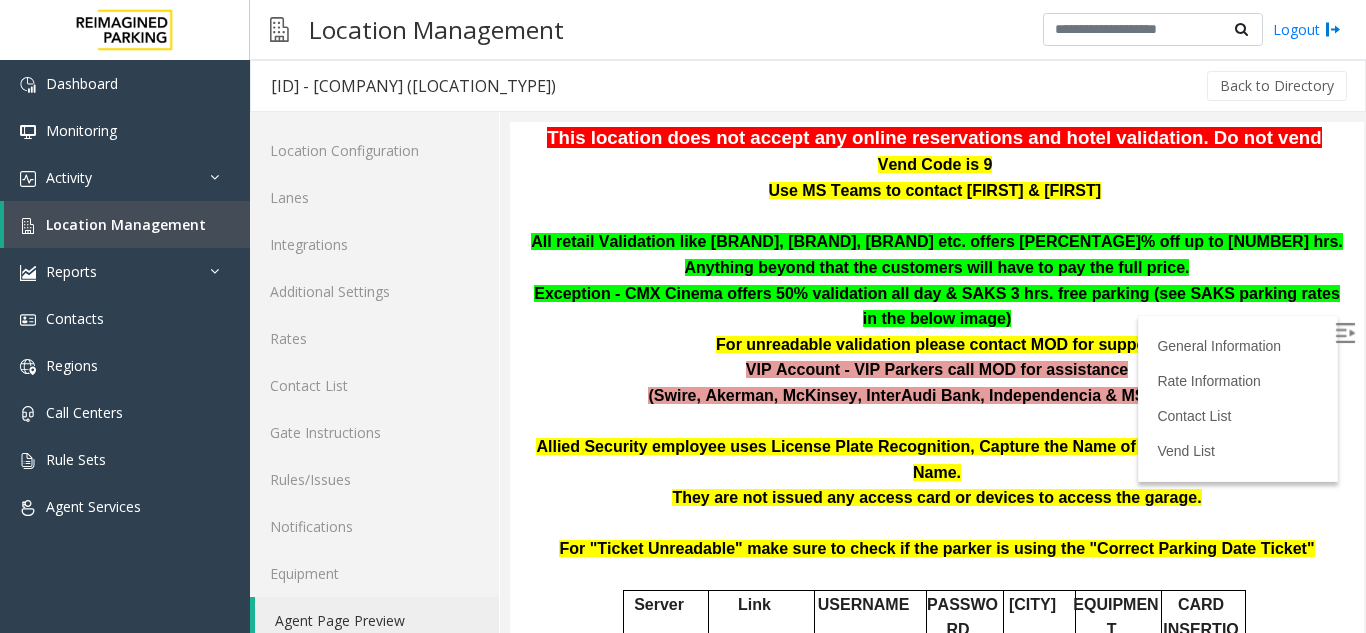 scroll, scrollTop: 200, scrollLeft: 0, axis: vertical 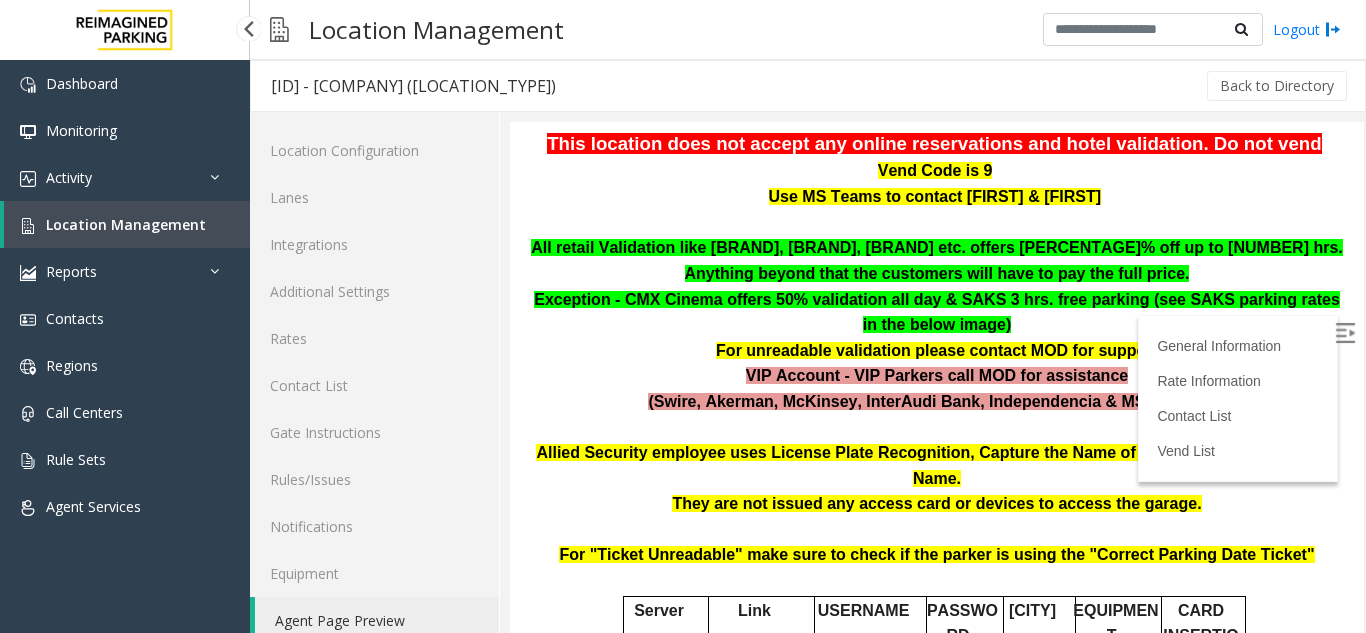 click on "Location Management" at bounding box center (126, 224) 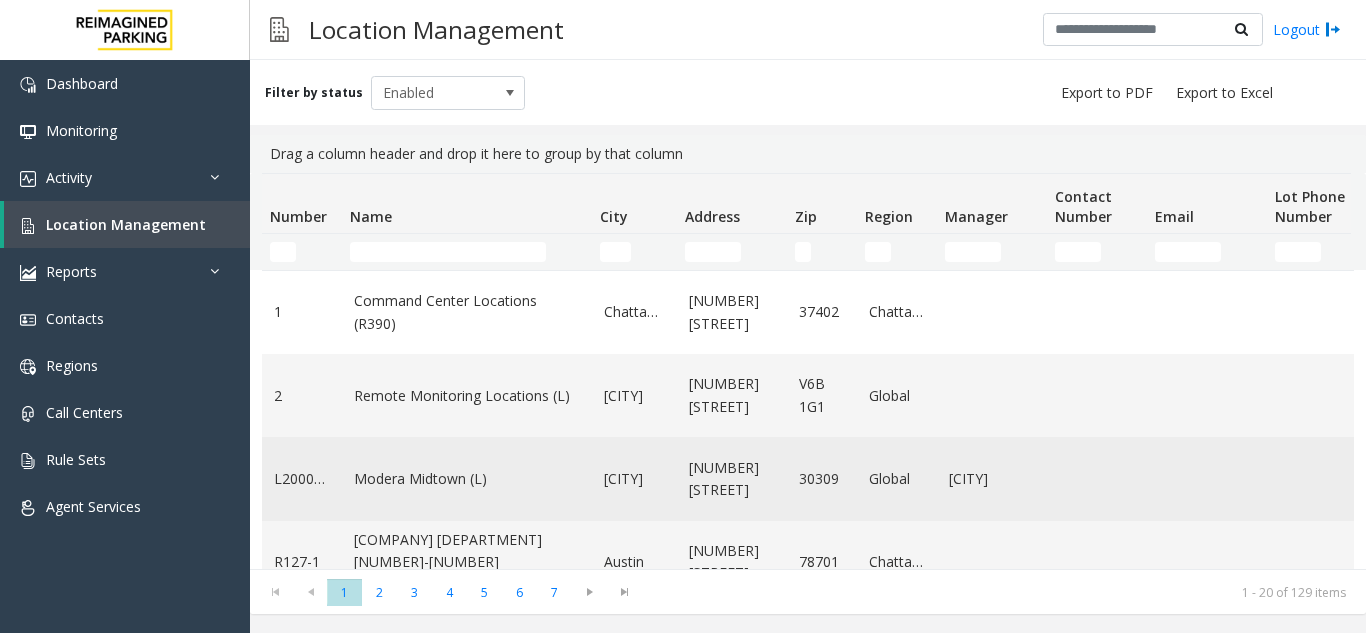 click on "Modera Midtown	(L)" 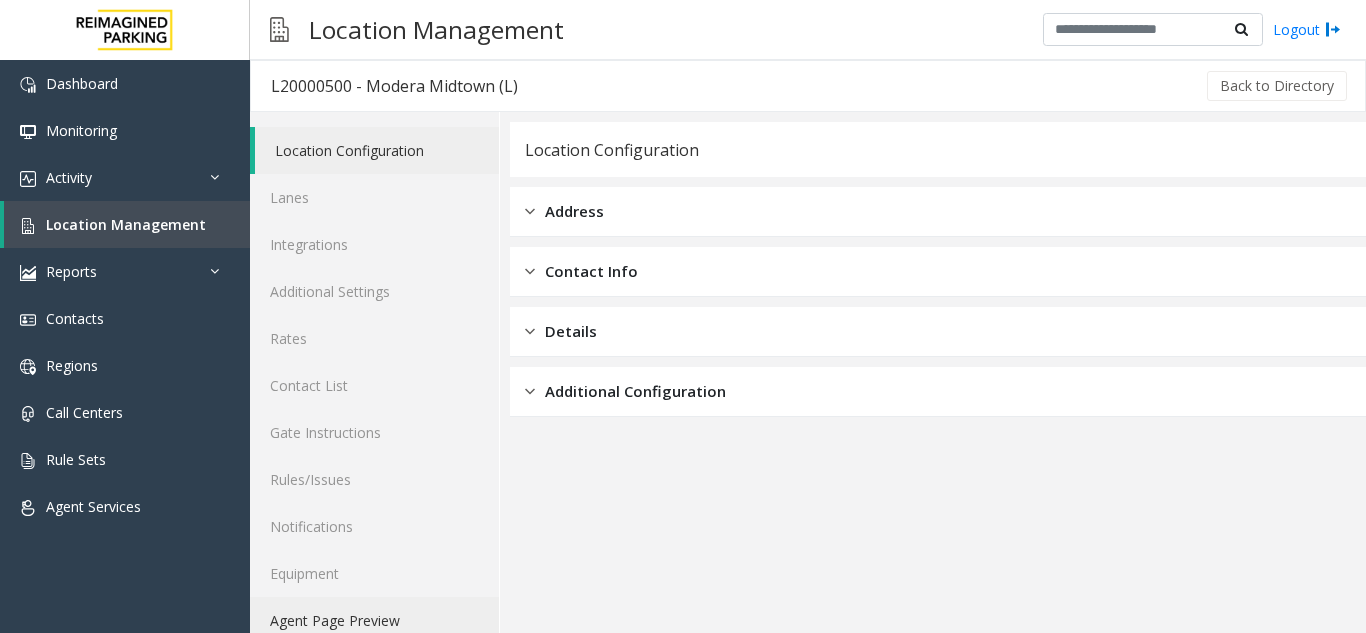click on "Agent Page Preview" 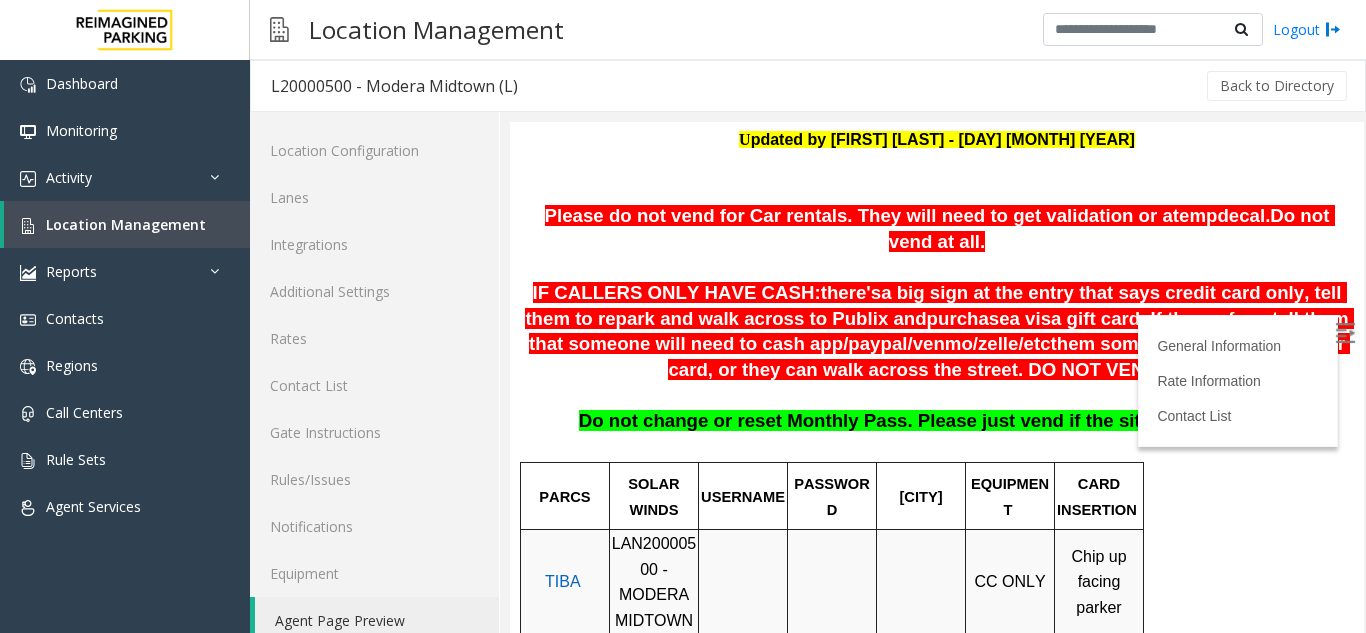 scroll, scrollTop: 300, scrollLeft: 0, axis: vertical 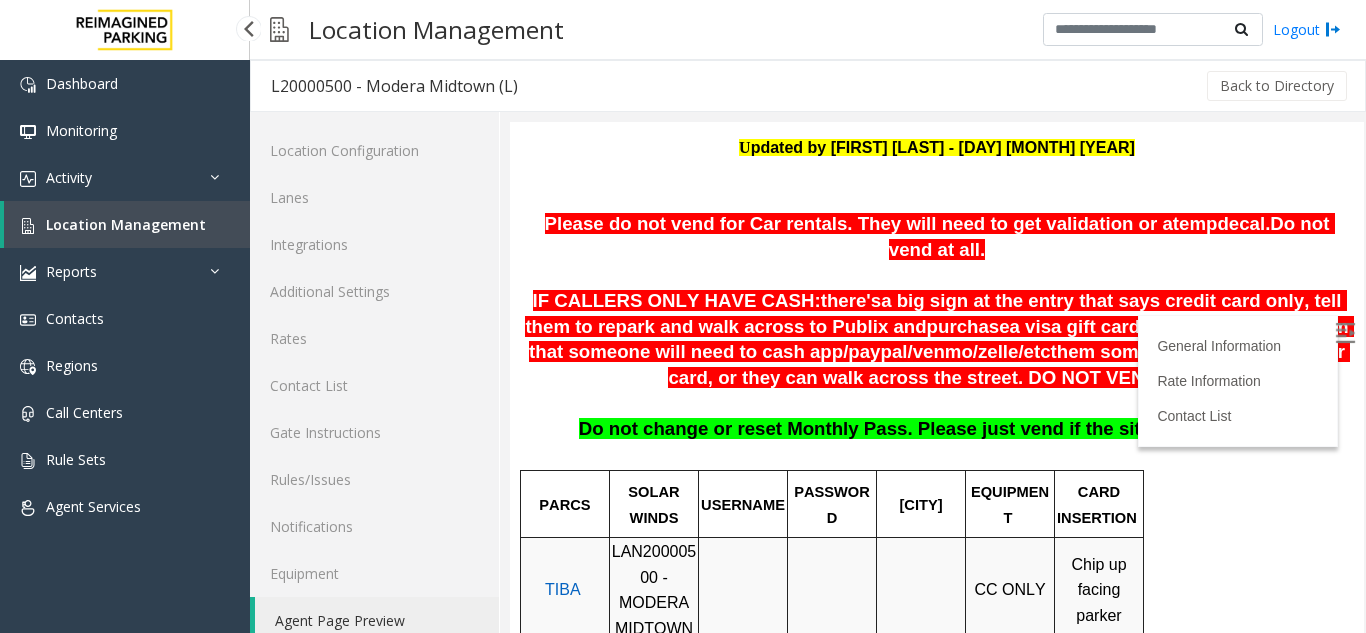 click on "Location Management" at bounding box center [126, 224] 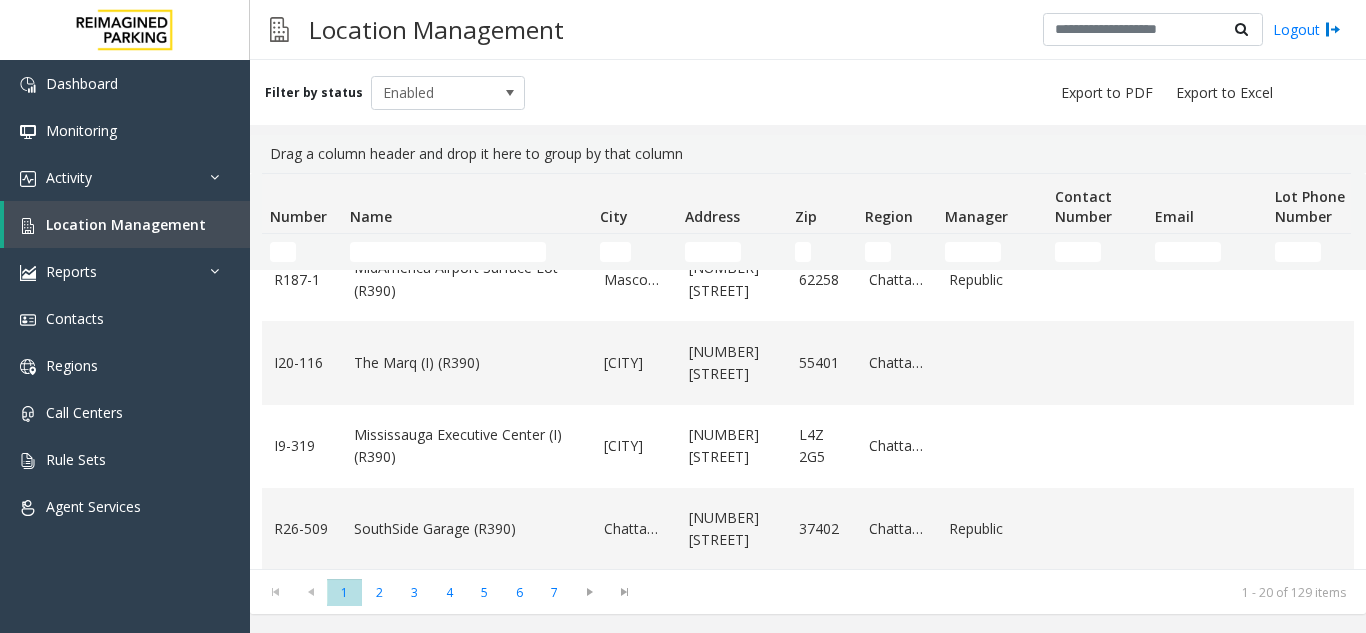 scroll, scrollTop: 900, scrollLeft: 0, axis: vertical 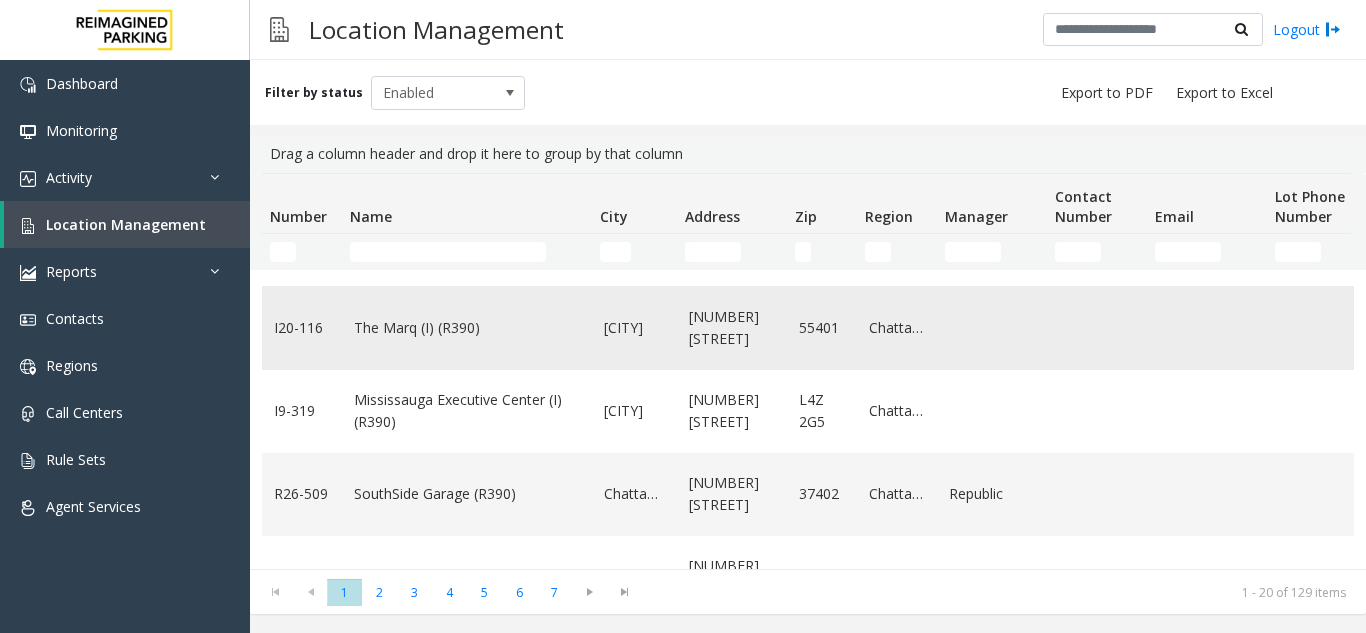 click on "The Marq (I) (R390)" 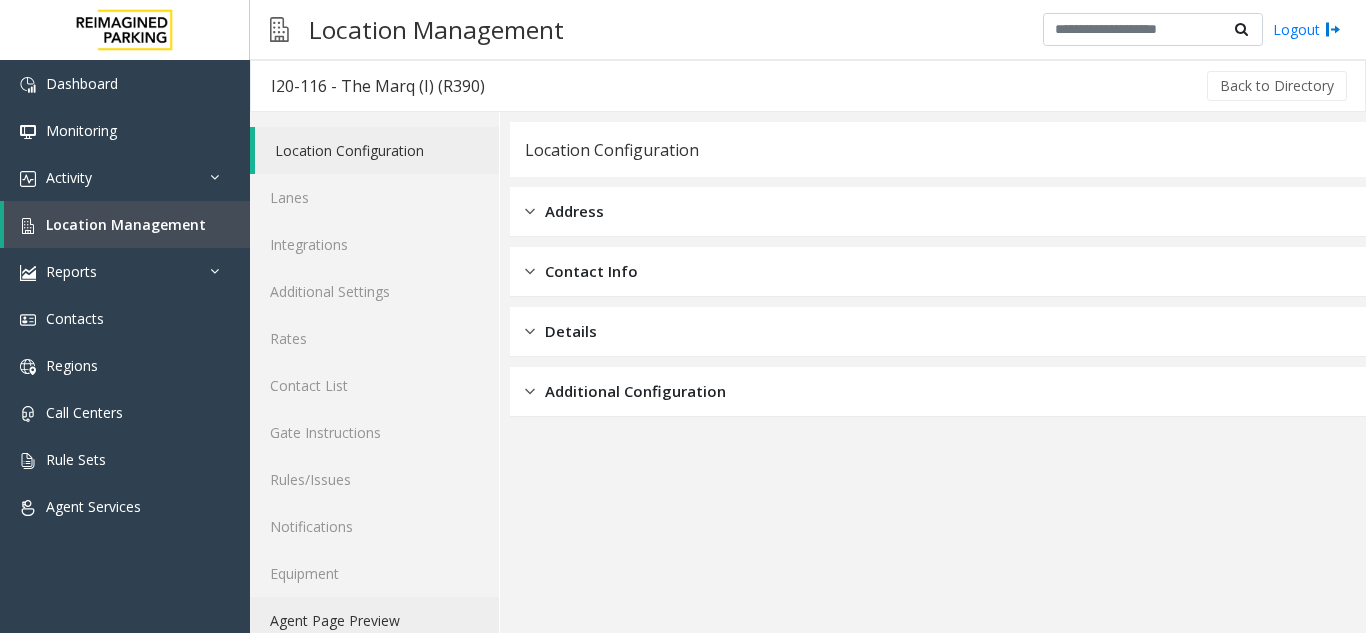 click on "Agent Page Preview" 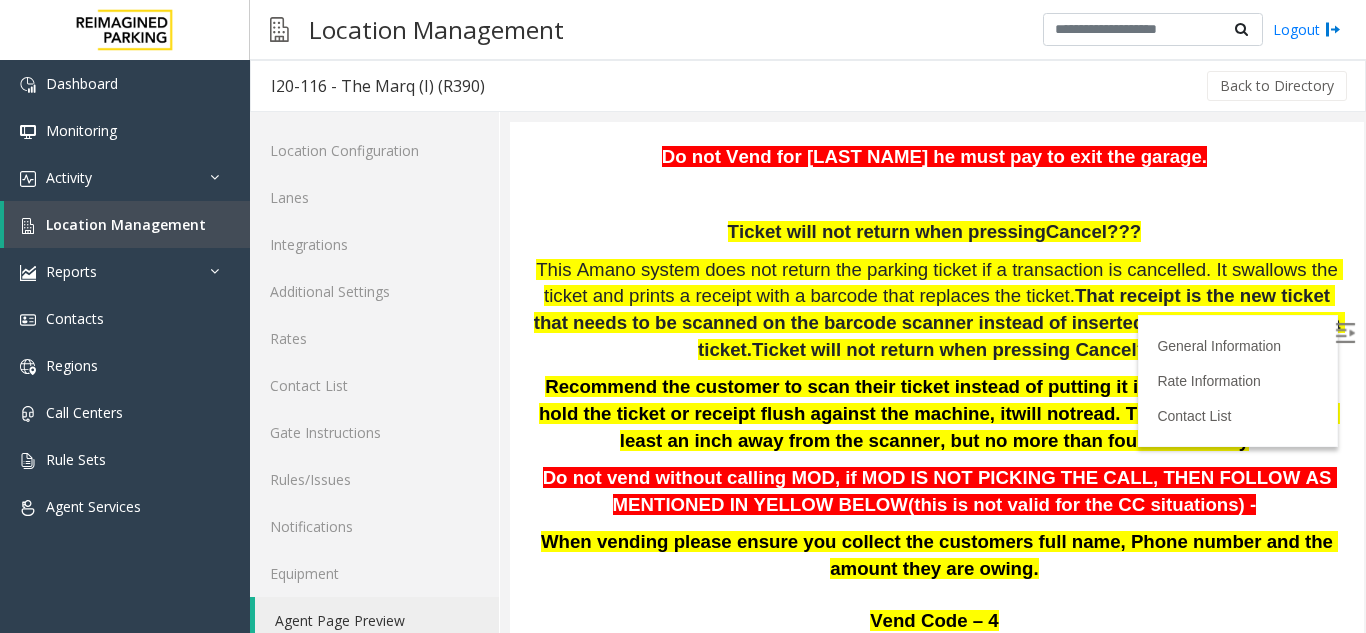 scroll, scrollTop: 500, scrollLeft: 0, axis: vertical 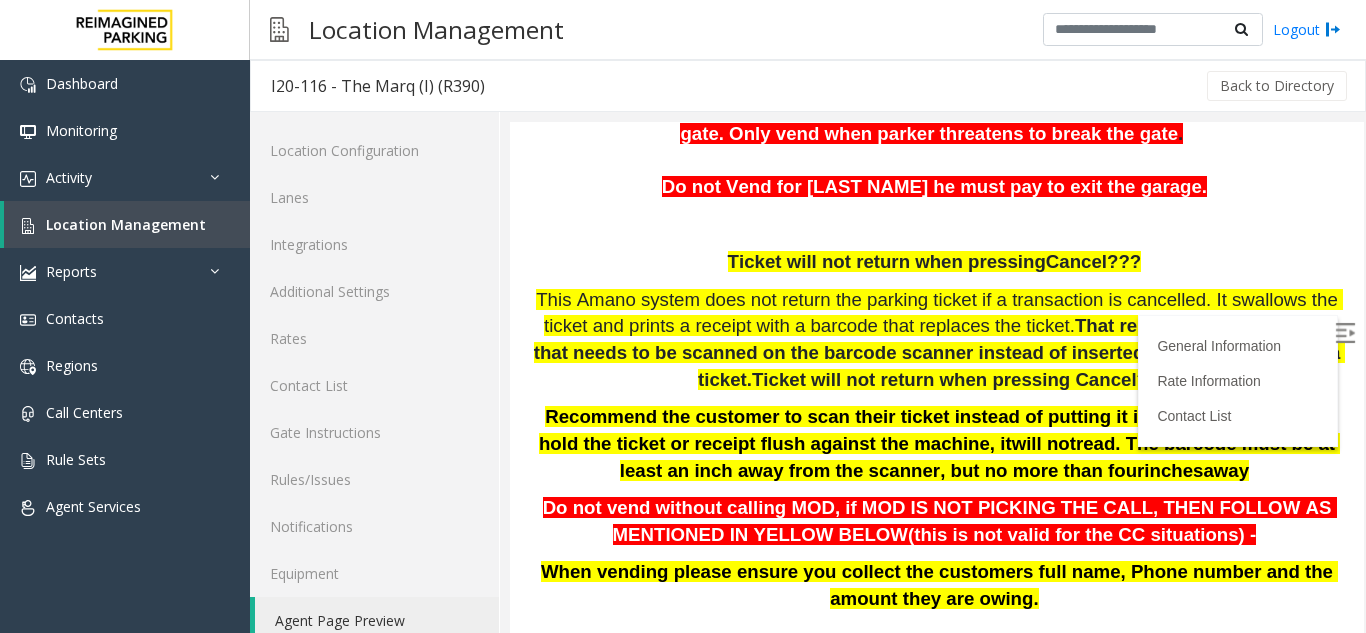click at bounding box center (1345, 333) 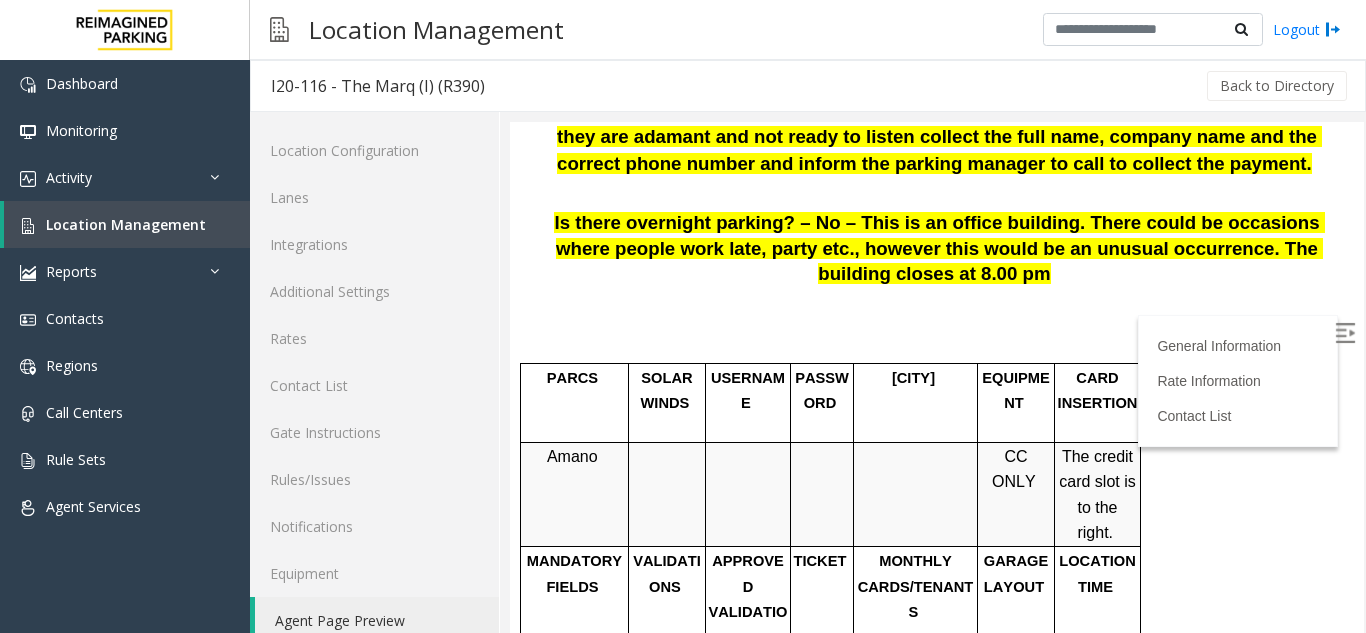 scroll, scrollTop: 1300, scrollLeft: 0, axis: vertical 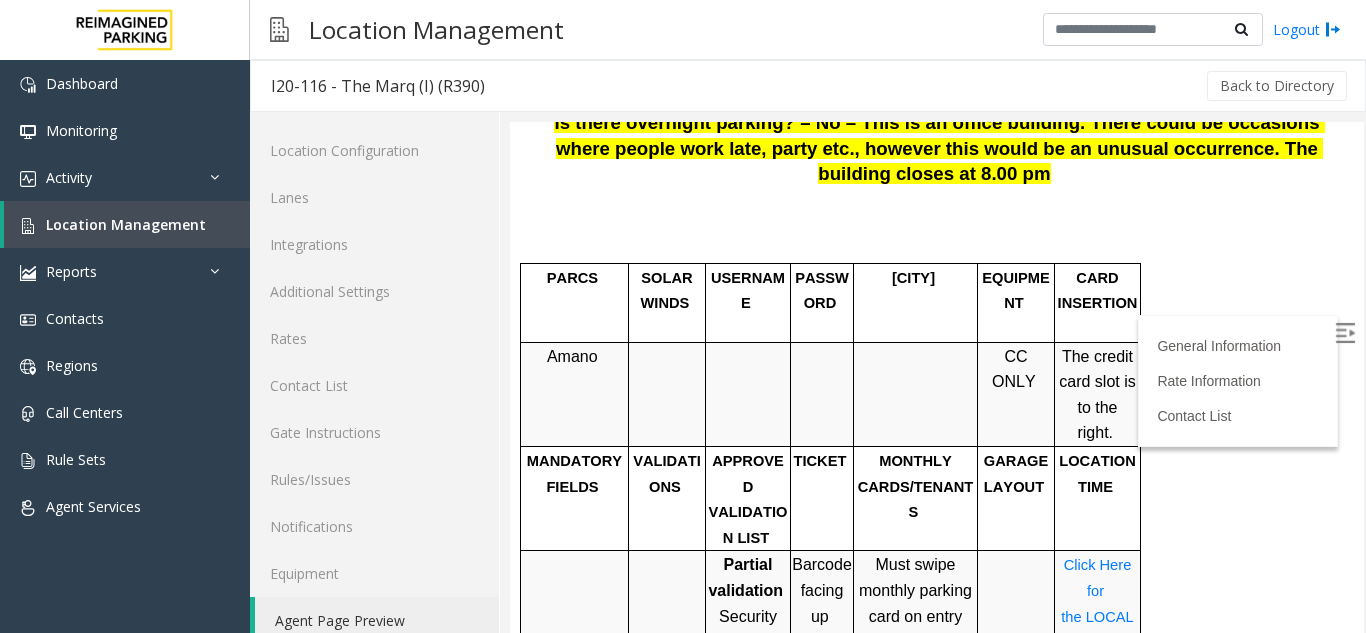 click on "Click Here for  the LOCAL TIME" at bounding box center [1099, 603] 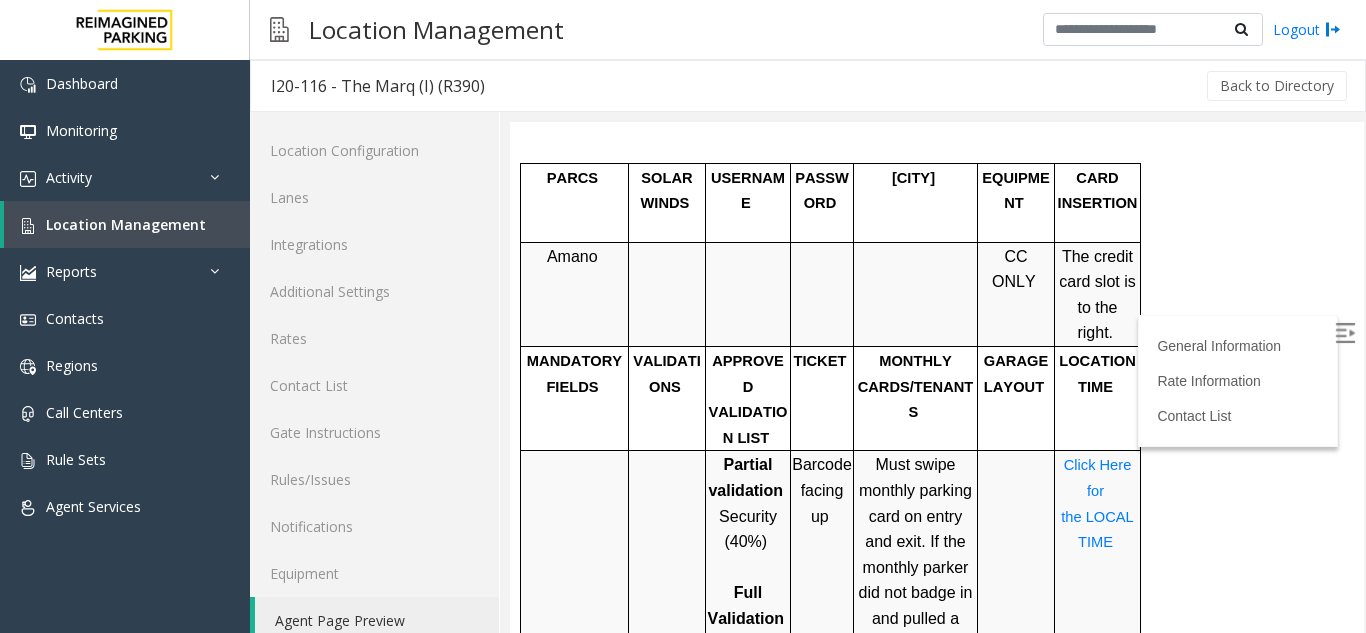 scroll, scrollTop: 1500, scrollLeft: 0, axis: vertical 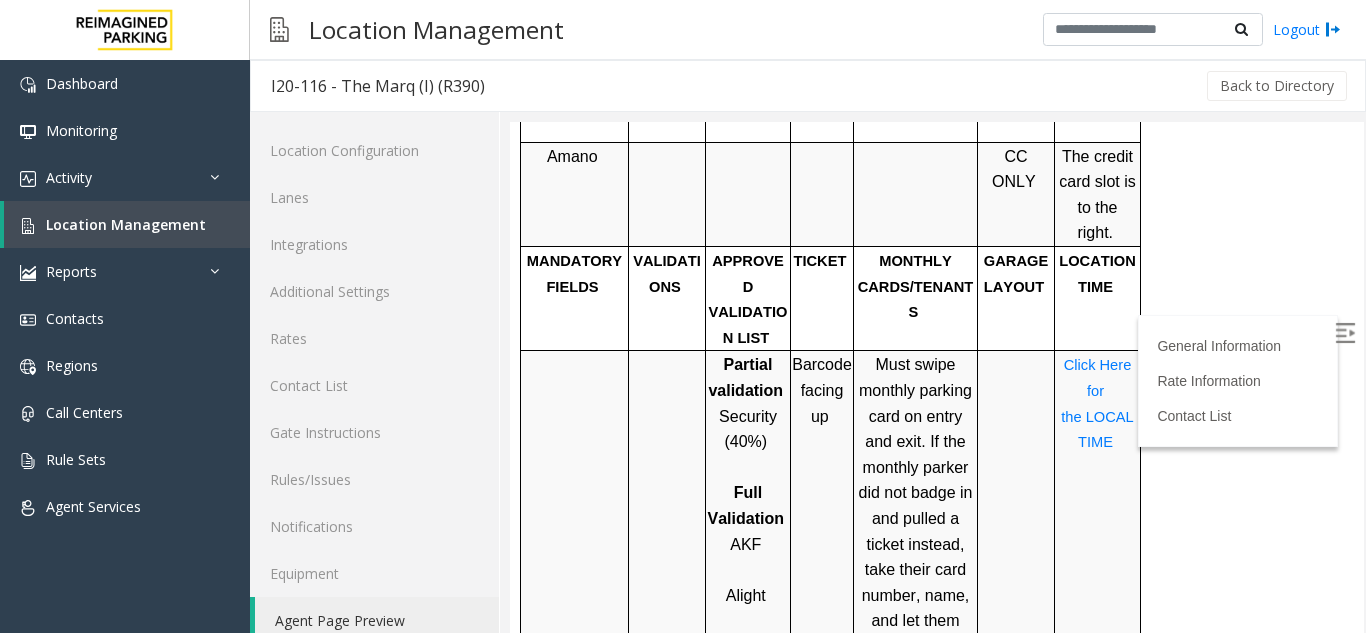 click on "Click Here for  the LOCAL TIME" at bounding box center (1099, 403) 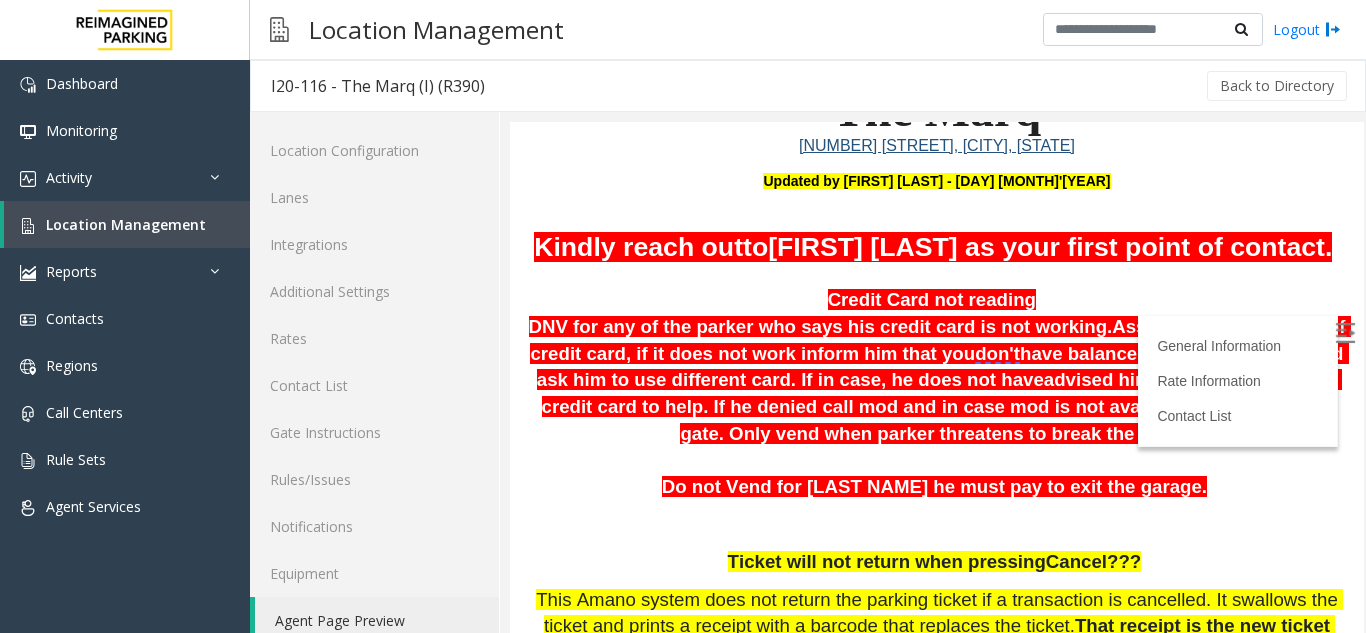 scroll, scrollTop: 100, scrollLeft: 0, axis: vertical 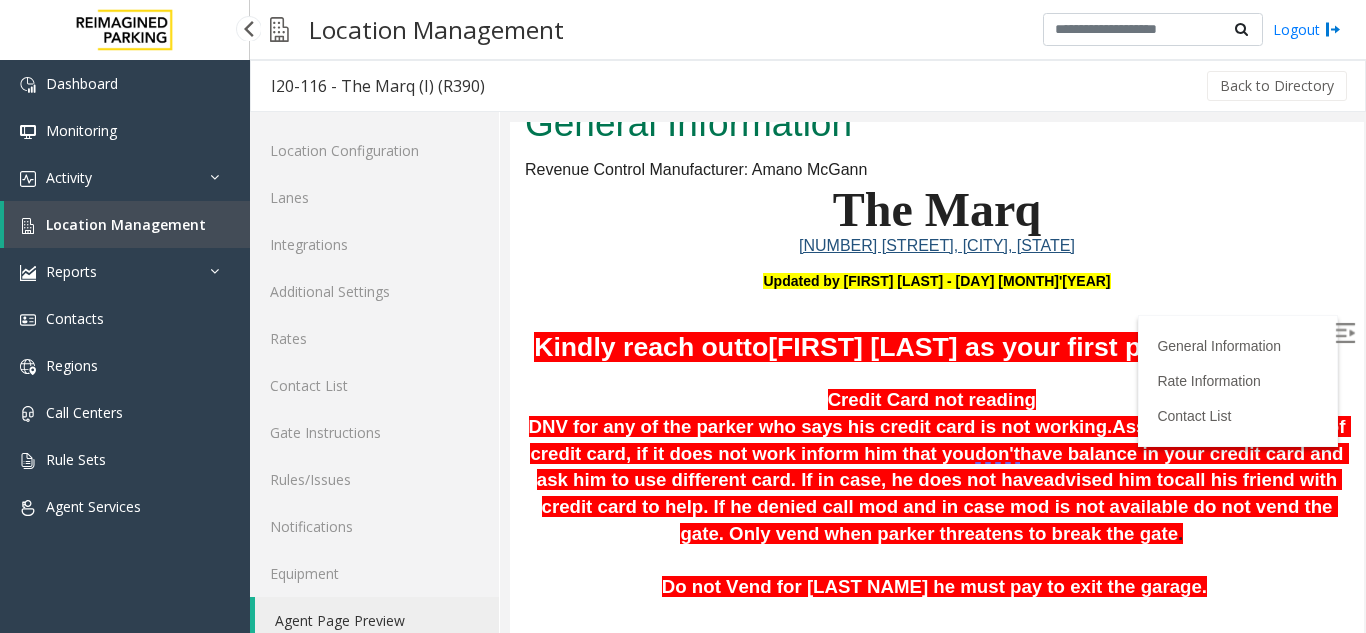 click on "Location Management" at bounding box center [126, 224] 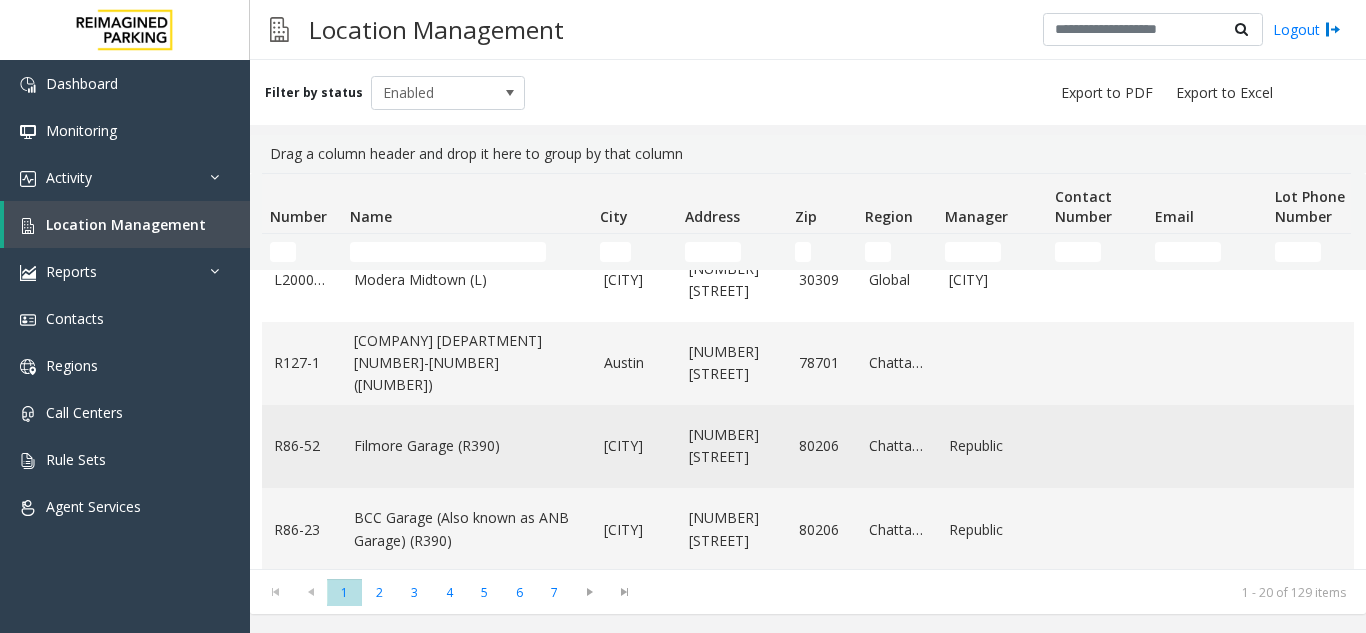 scroll, scrollTop: 200, scrollLeft: 0, axis: vertical 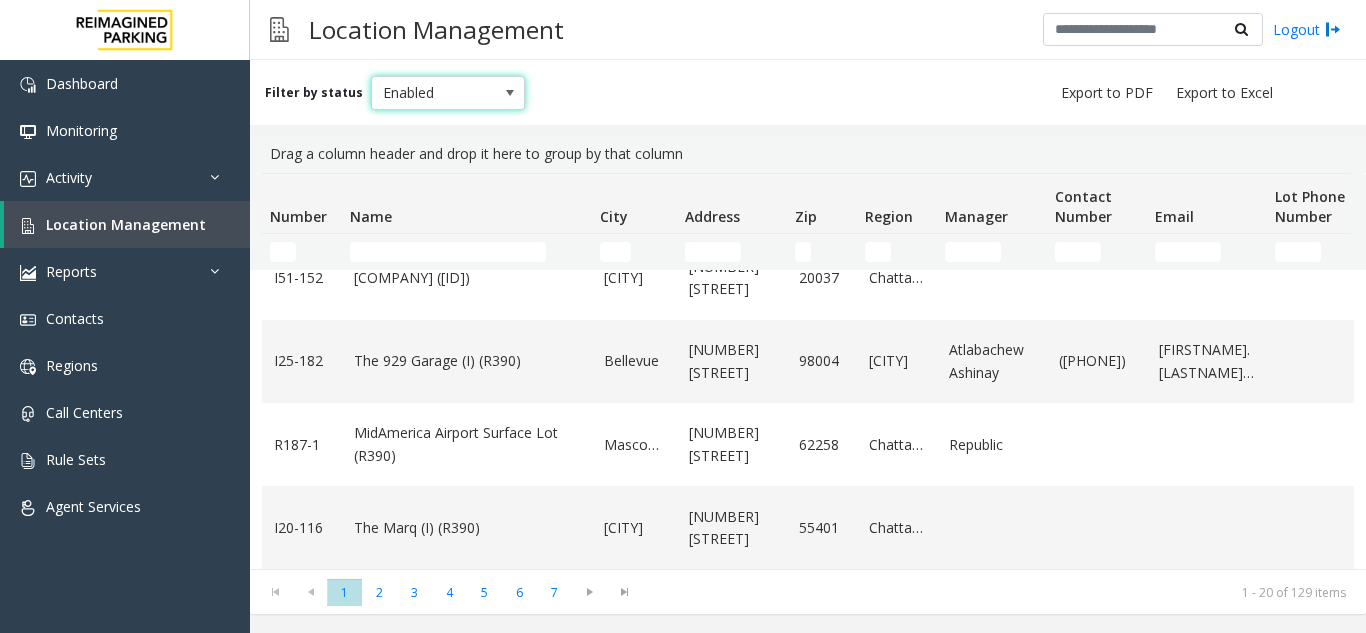 click at bounding box center (510, 93) 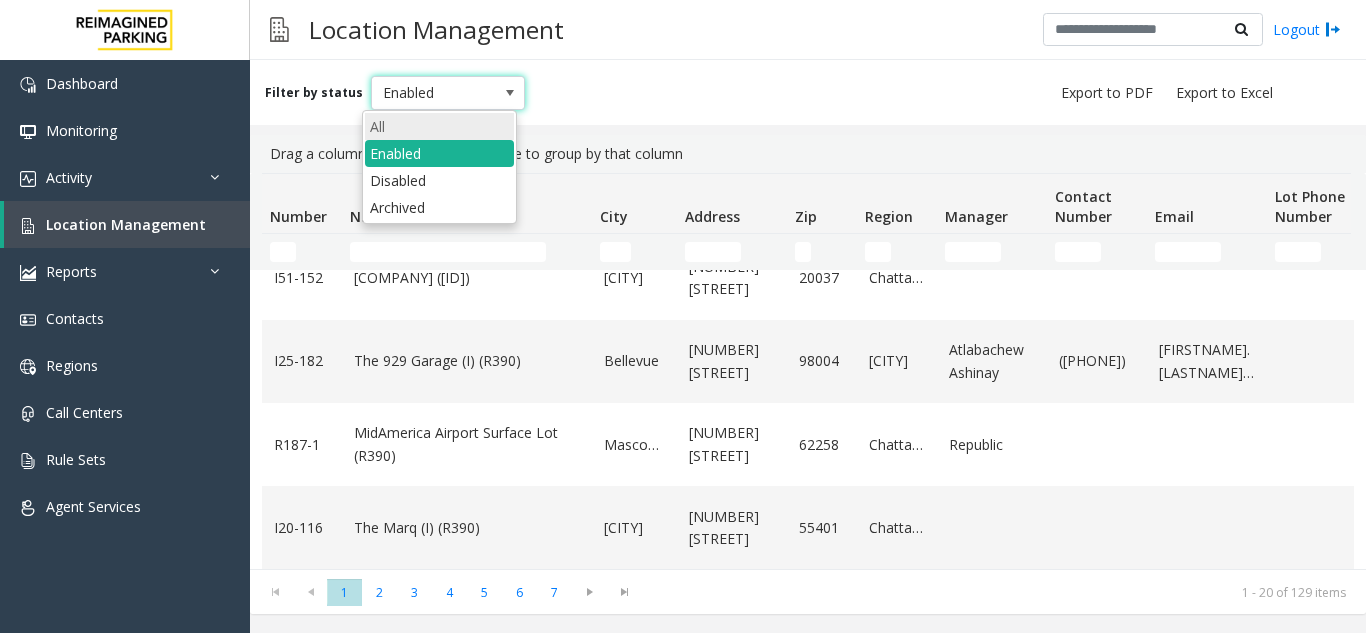 click on "All" at bounding box center [439, 126] 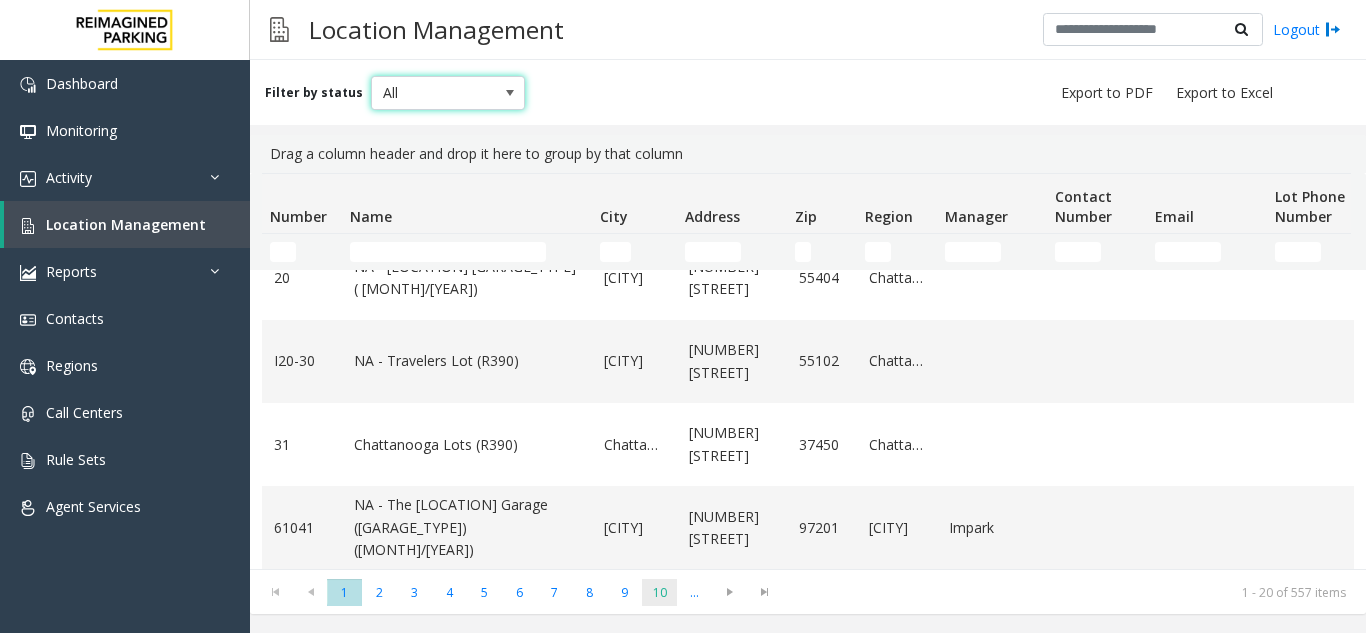 click on "10" 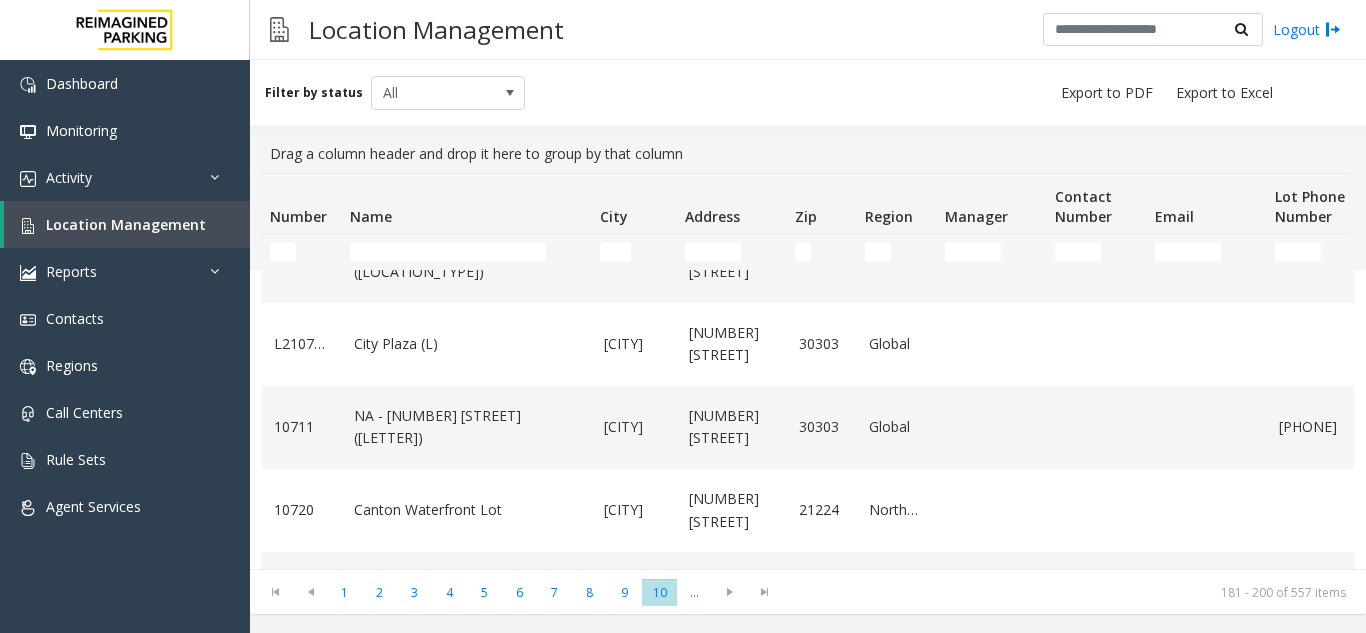 scroll, scrollTop: 1400, scrollLeft: 0, axis: vertical 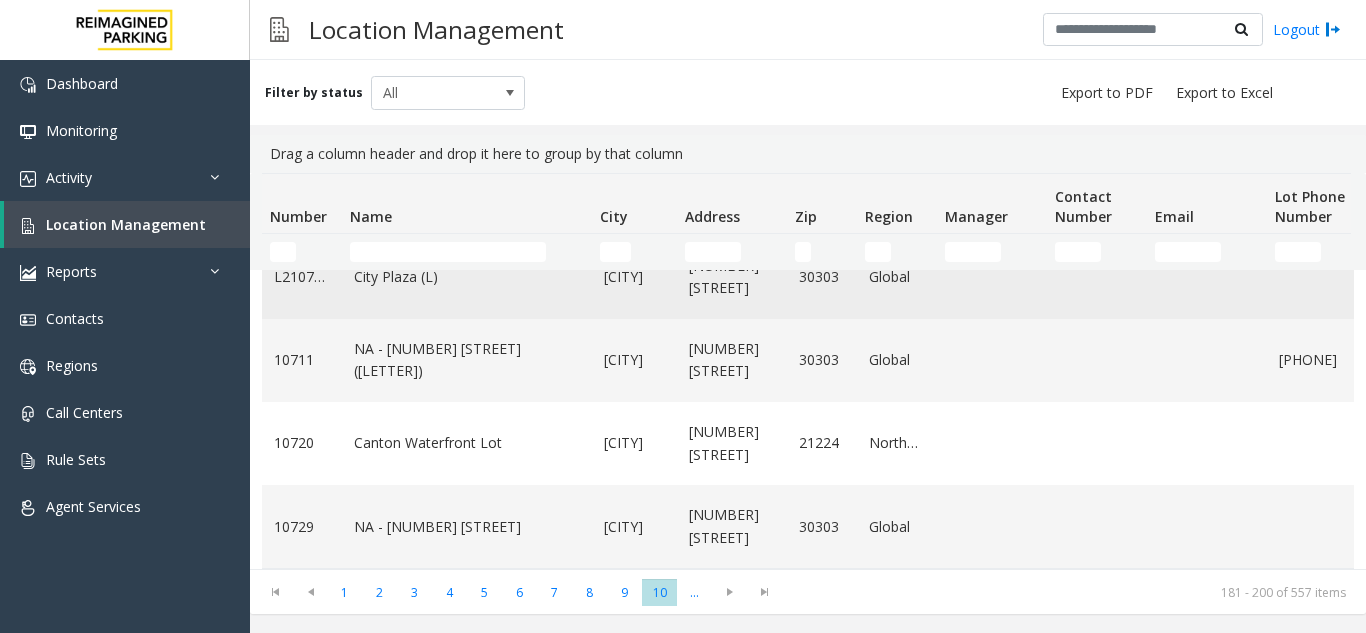 click on "City Plaza (L)" 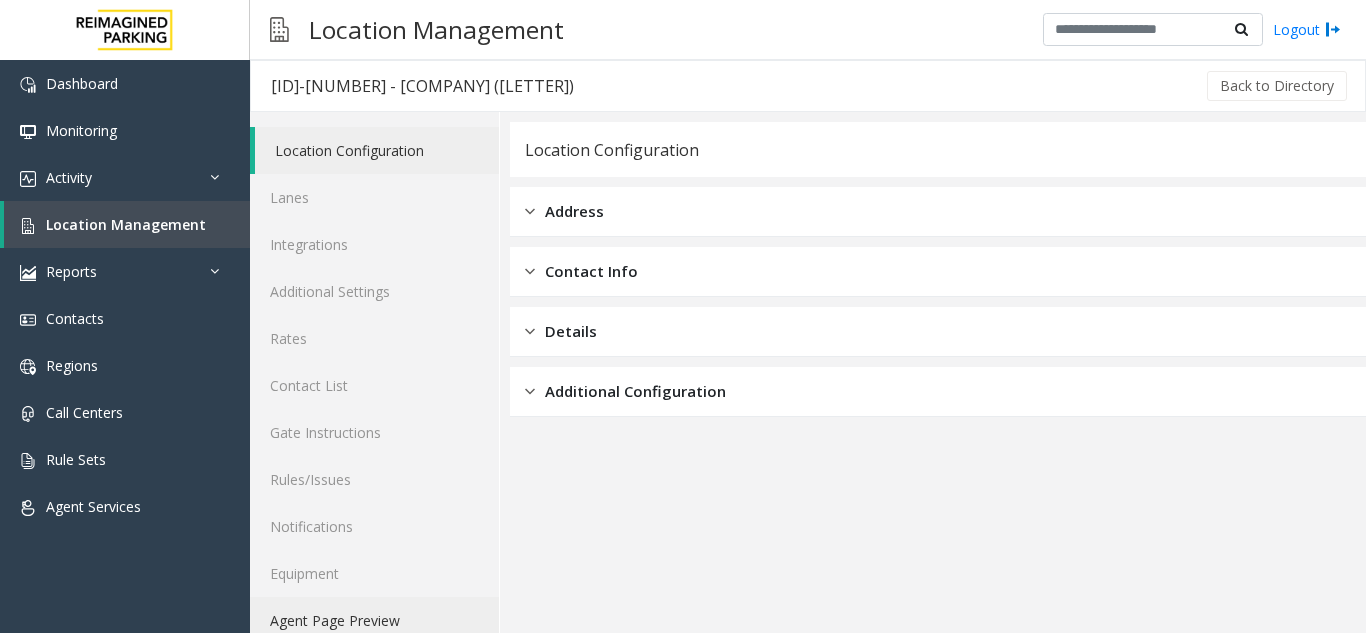 click on "Agent Page Preview" 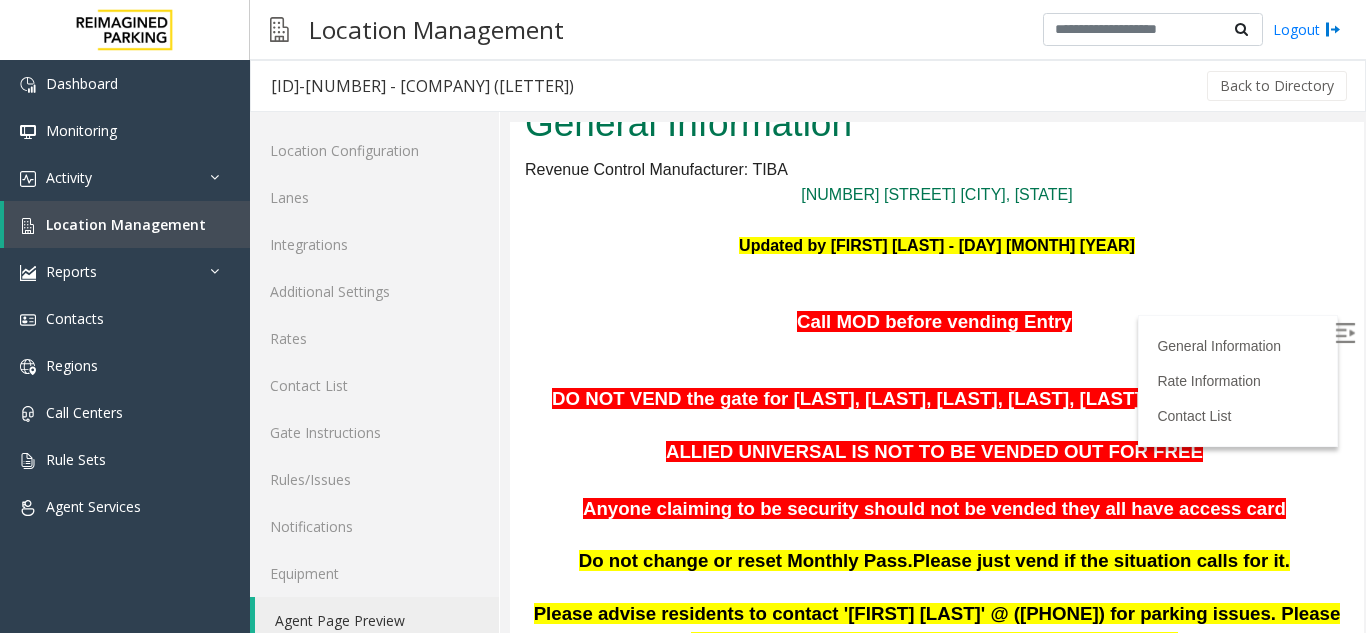 scroll, scrollTop: 200, scrollLeft: 0, axis: vertical 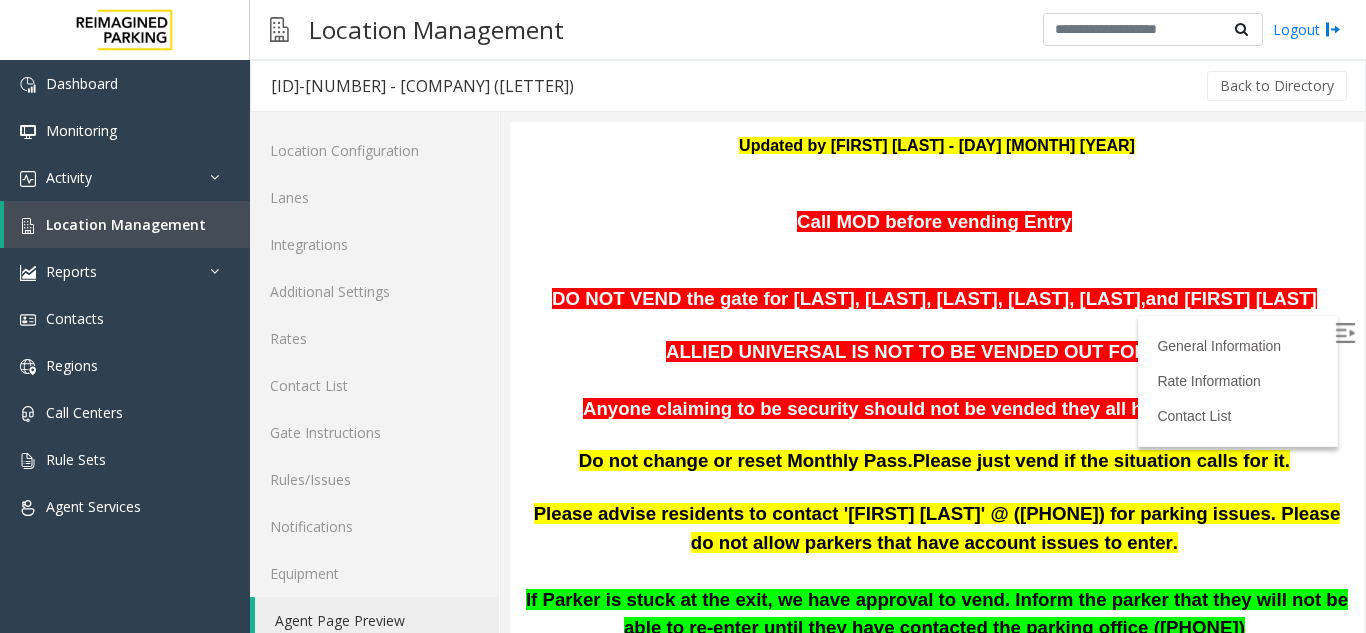 click at bounding box center (1345, 333) 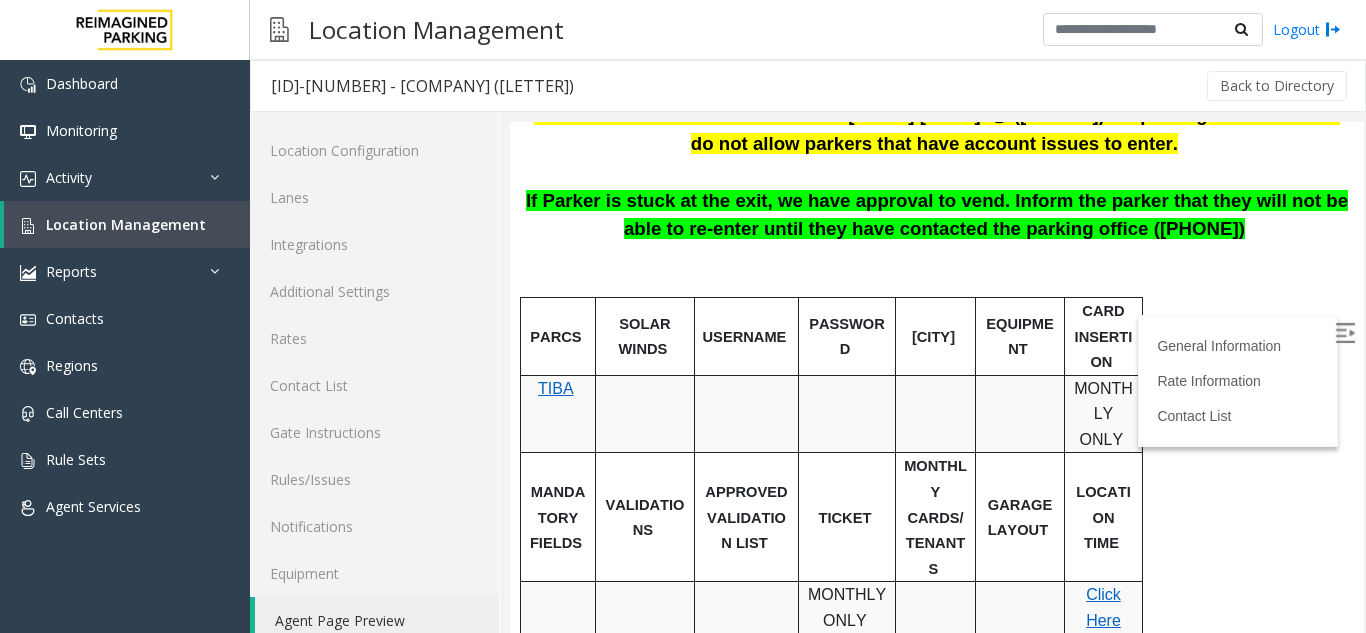 scroll, scrollTop: 600, scrollLeft: 0, axis: vertical 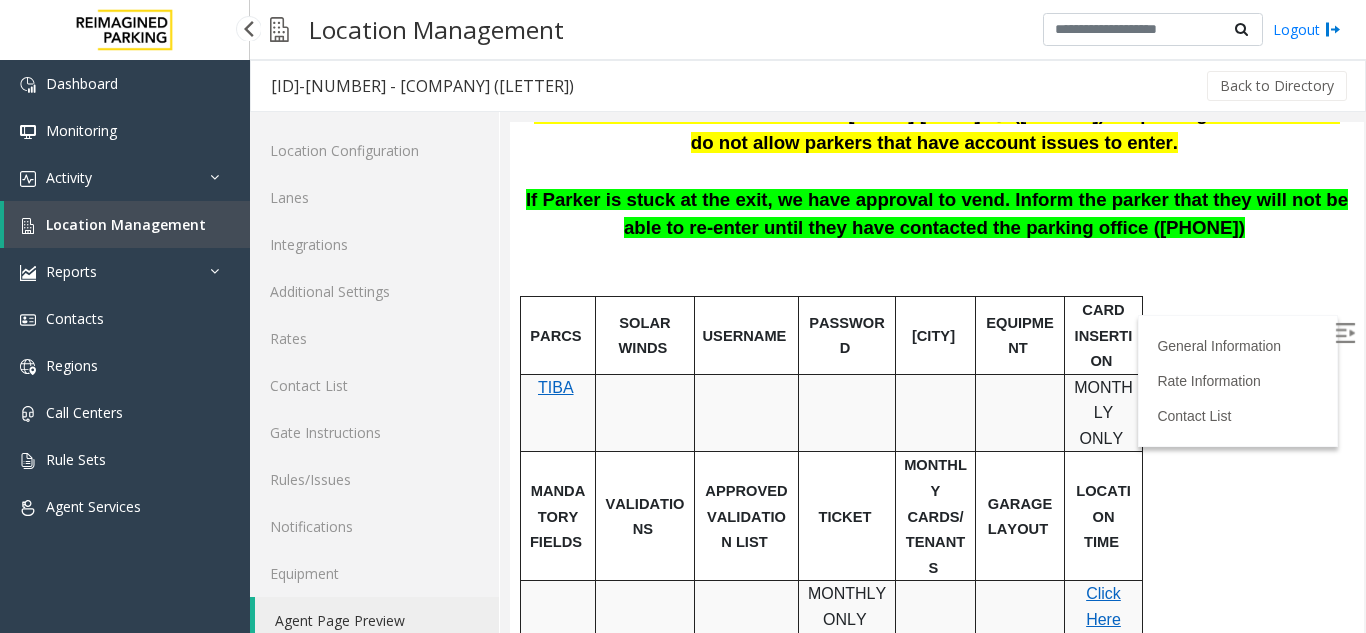 click on "Location Management" at bounding box center [127, 224] 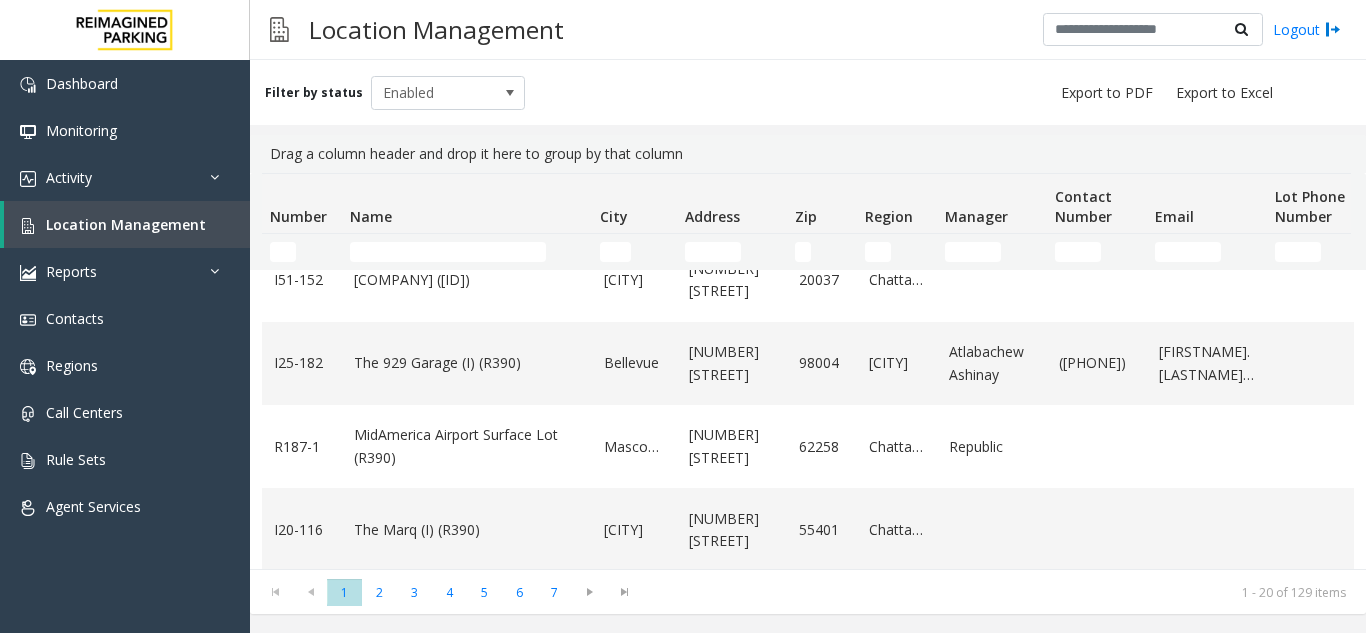 scroll, scrollTop: 800, scrollLeft: 0, axis: vertical 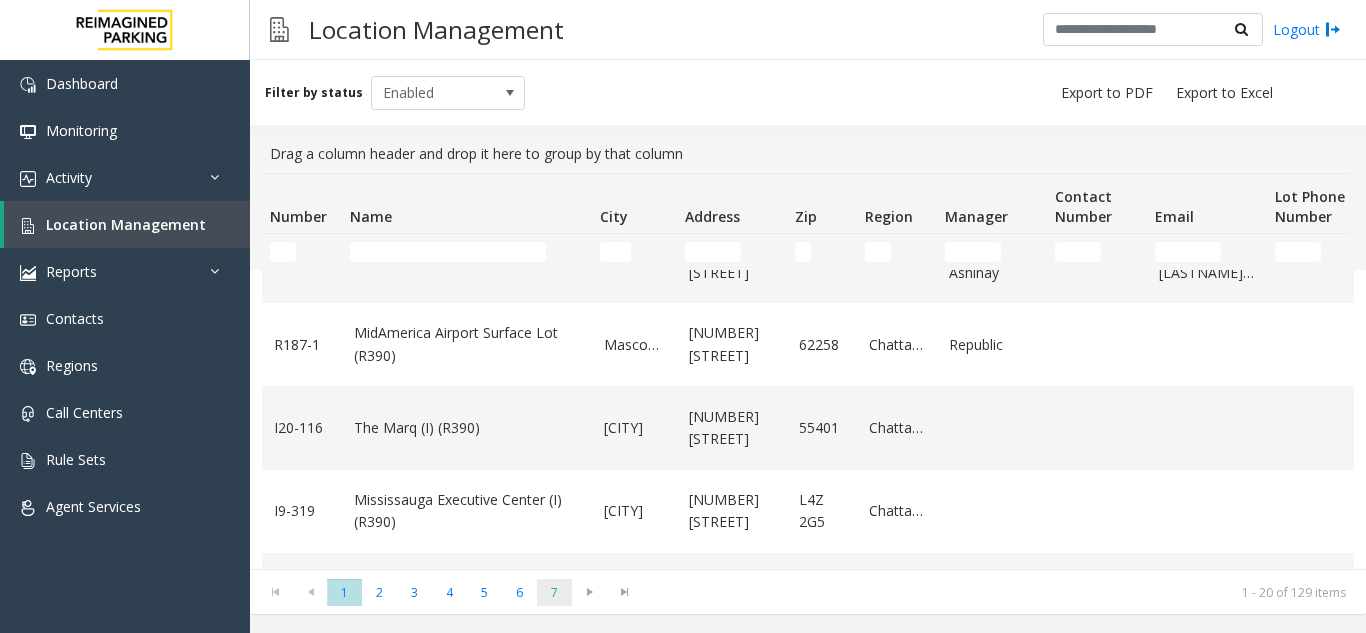 click on "7" 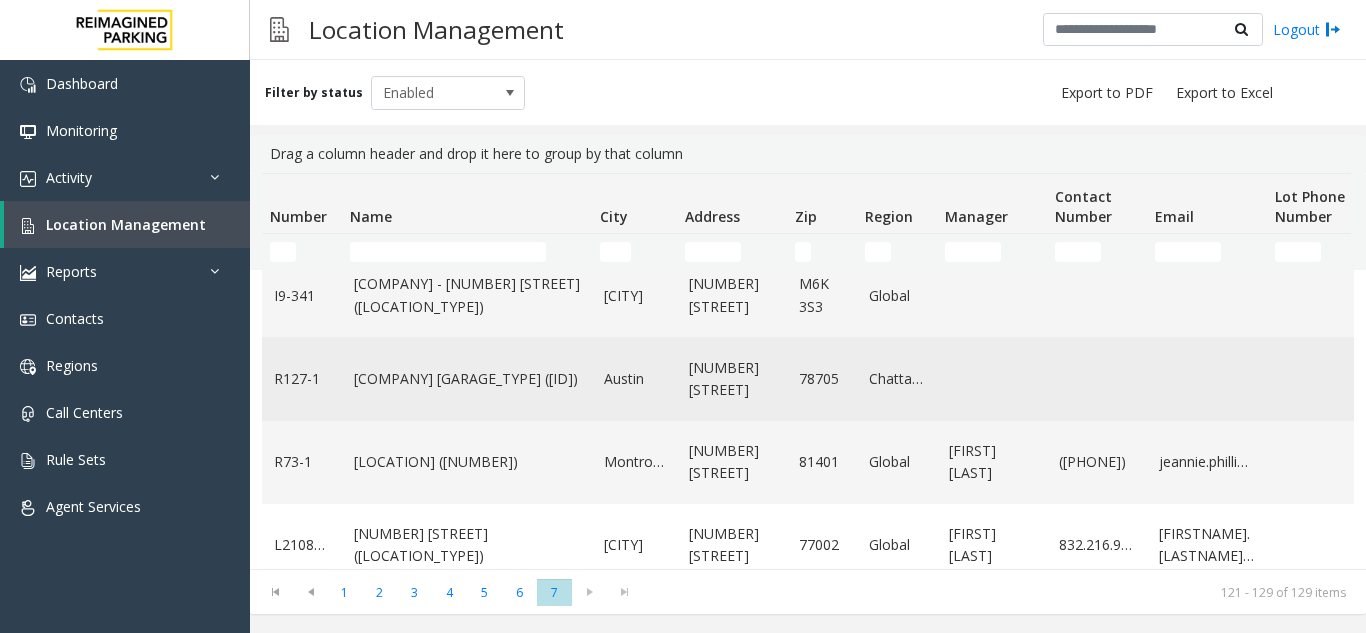 scroll, scrollTop: 0, scrollLeft: 0, axis: both 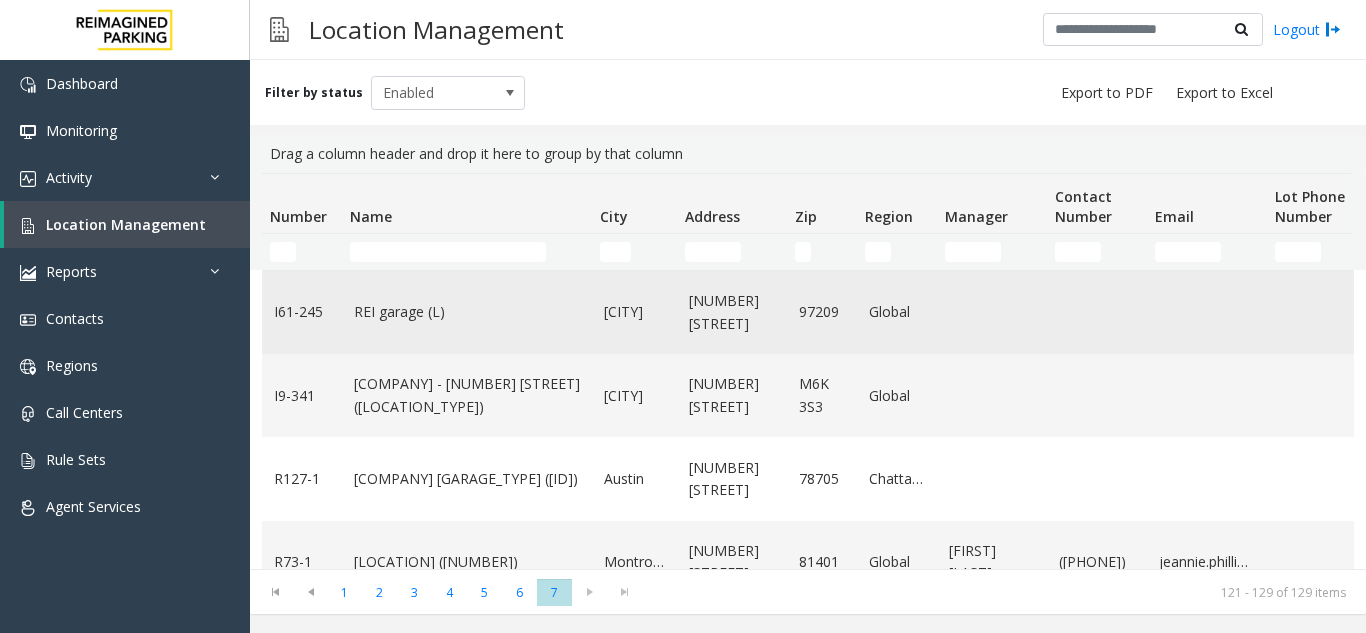 click on "REI garage (L)" 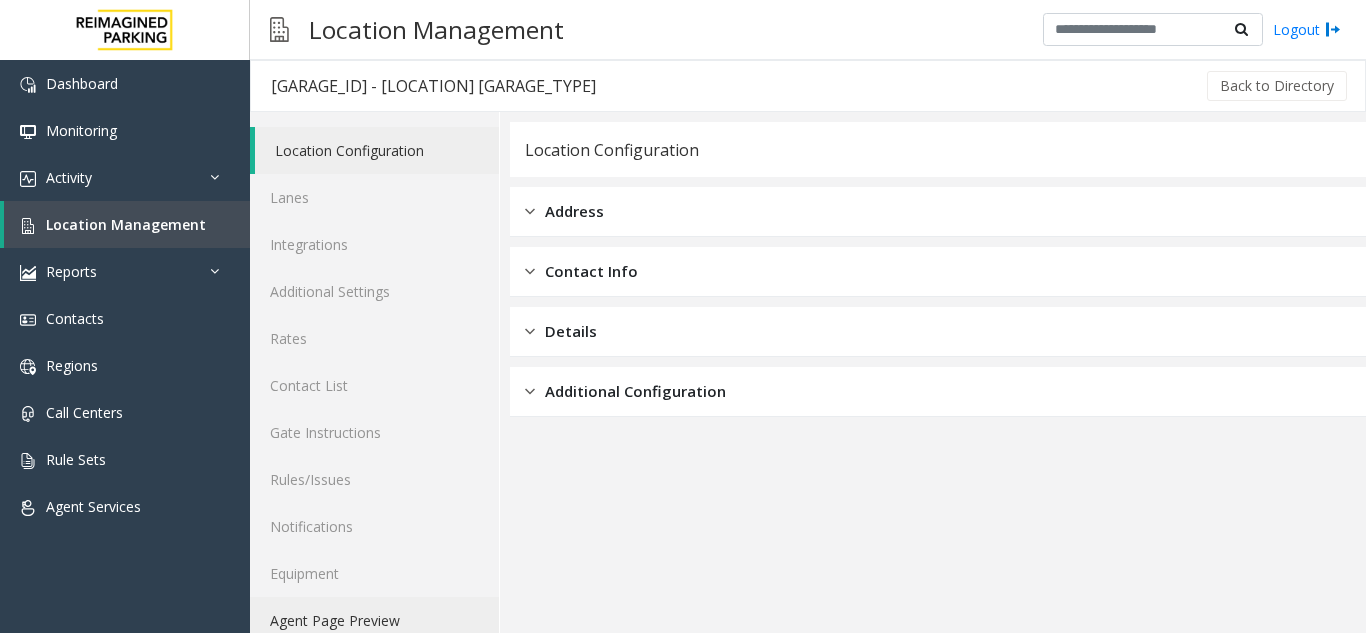 click on "Agent Page Preview" 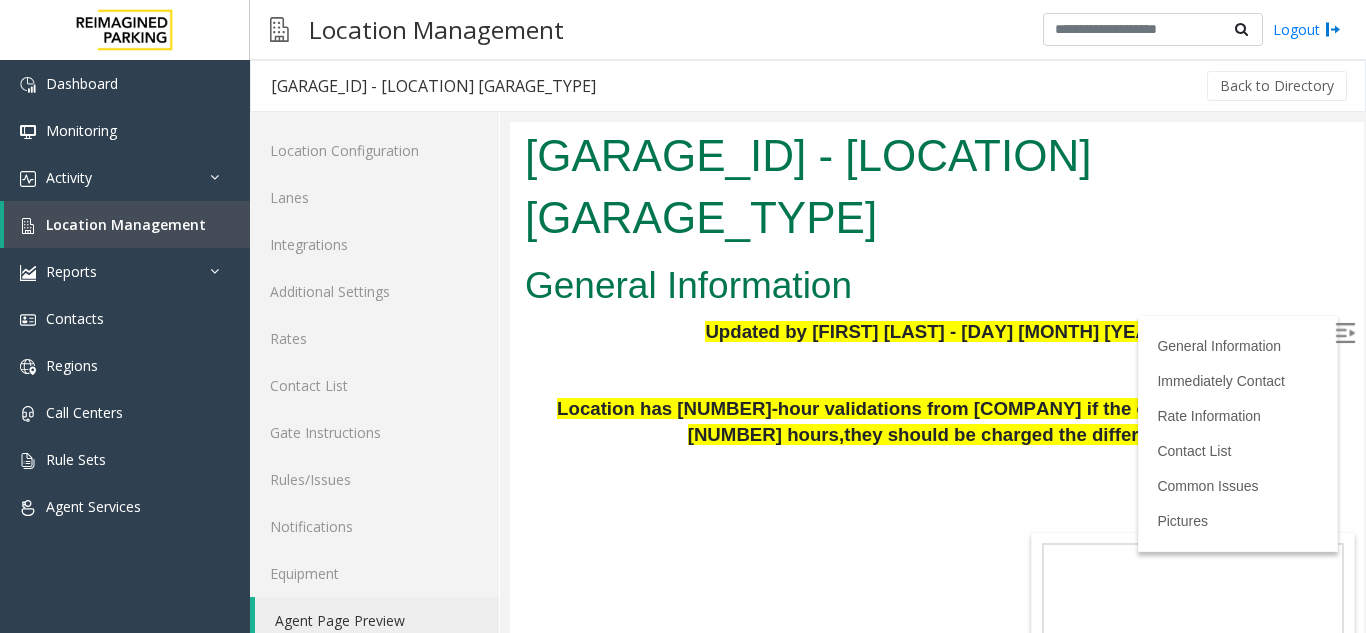 scroll, scrollTop: 100, scrollLeft: 0, axis: vertical 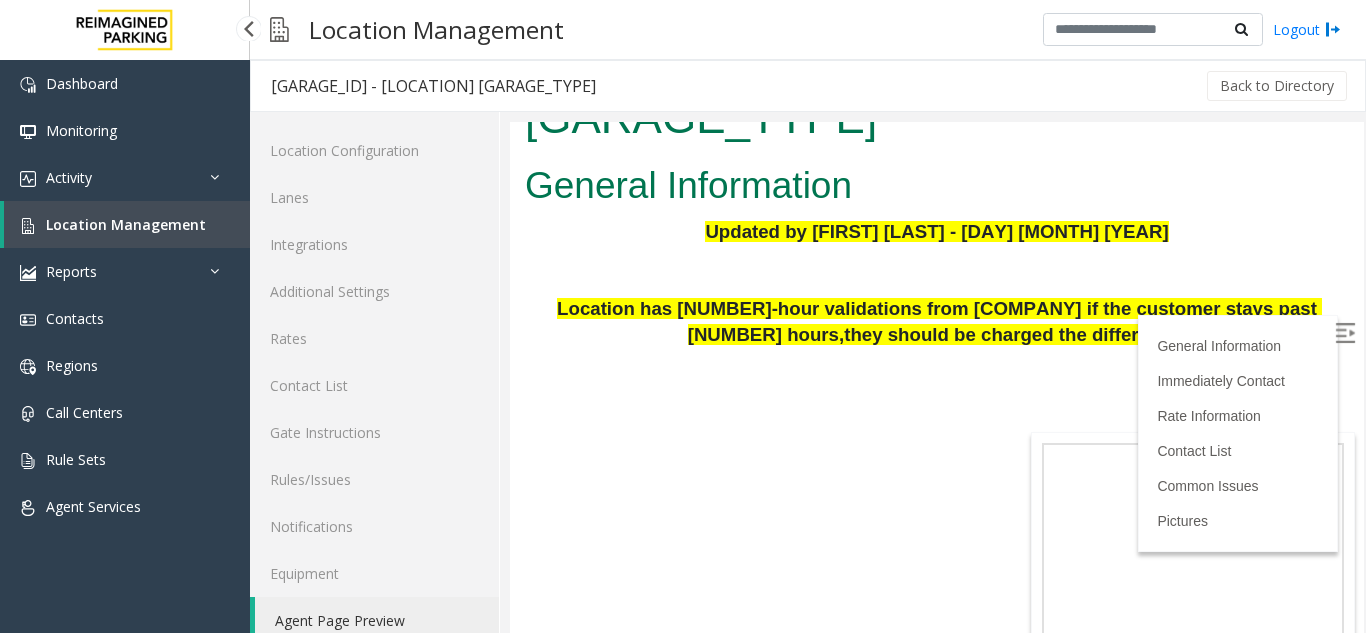 click on "Location Management" at bounding box center [127, 224] 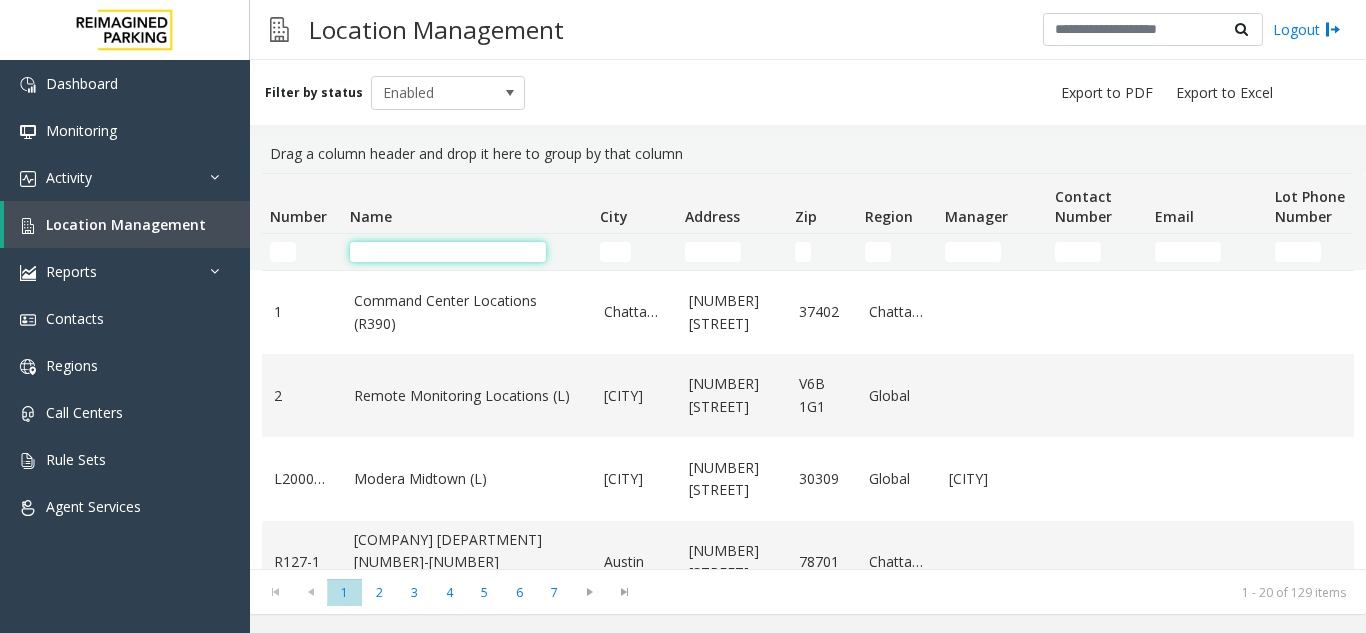 click 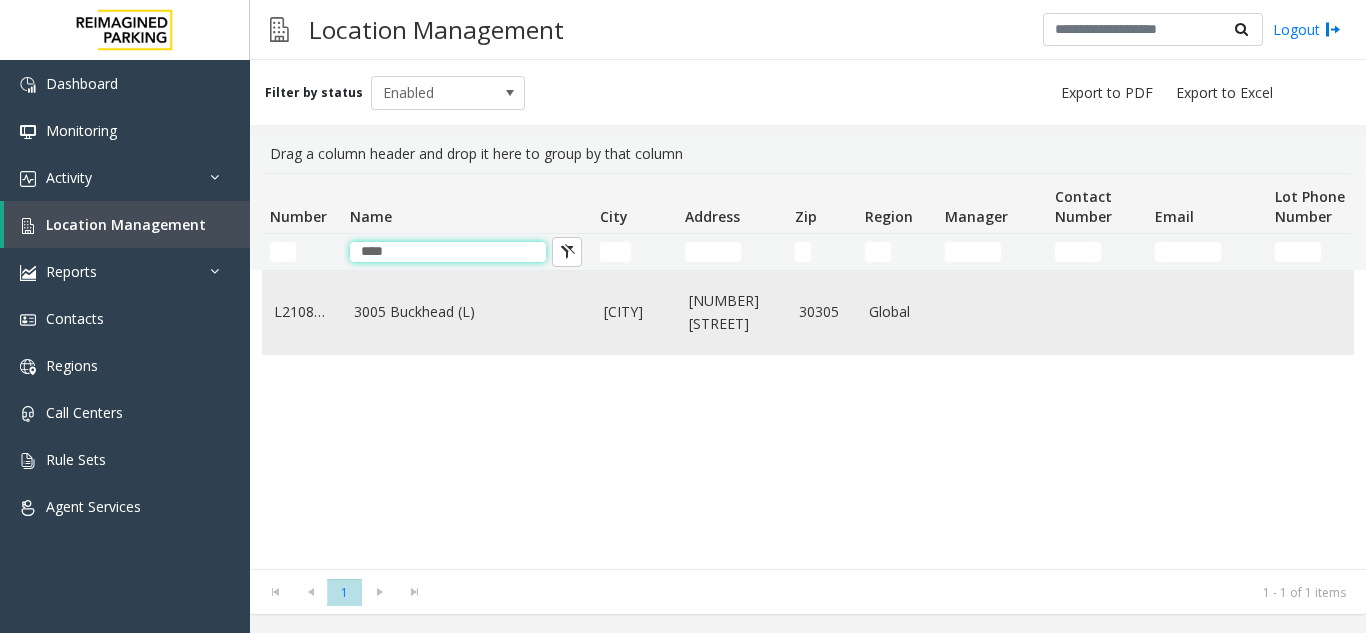 type on "****" 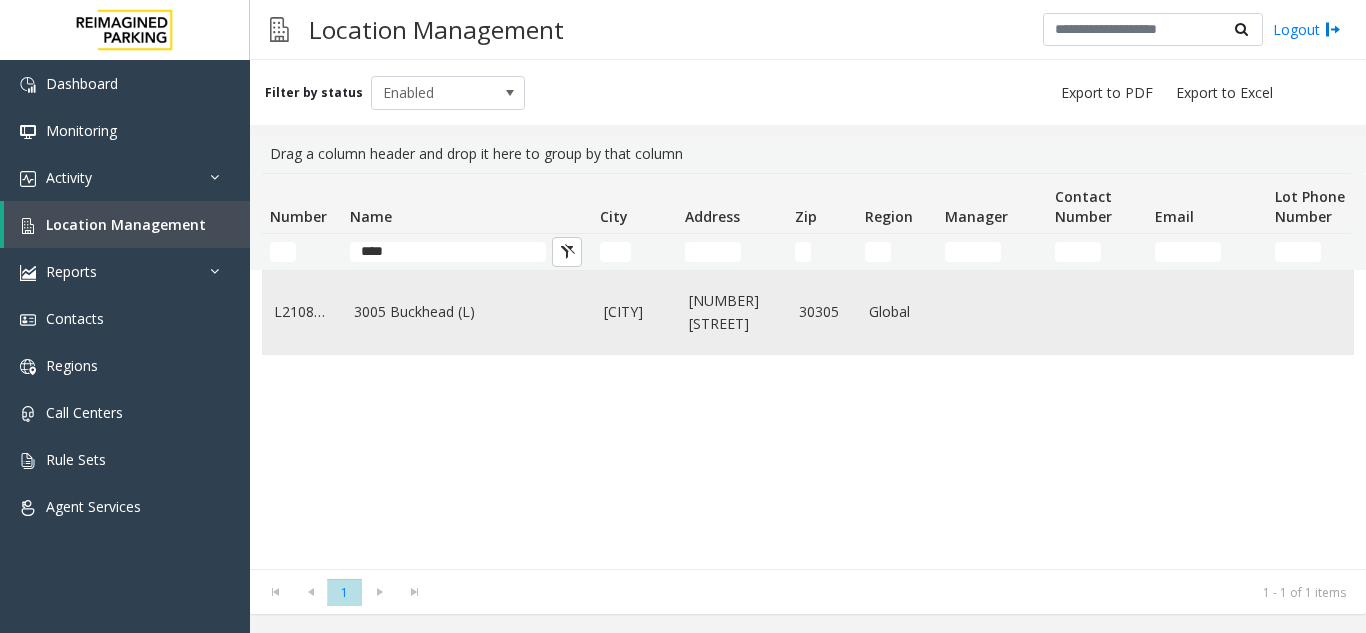 click on "3005 Buckhead (L)" 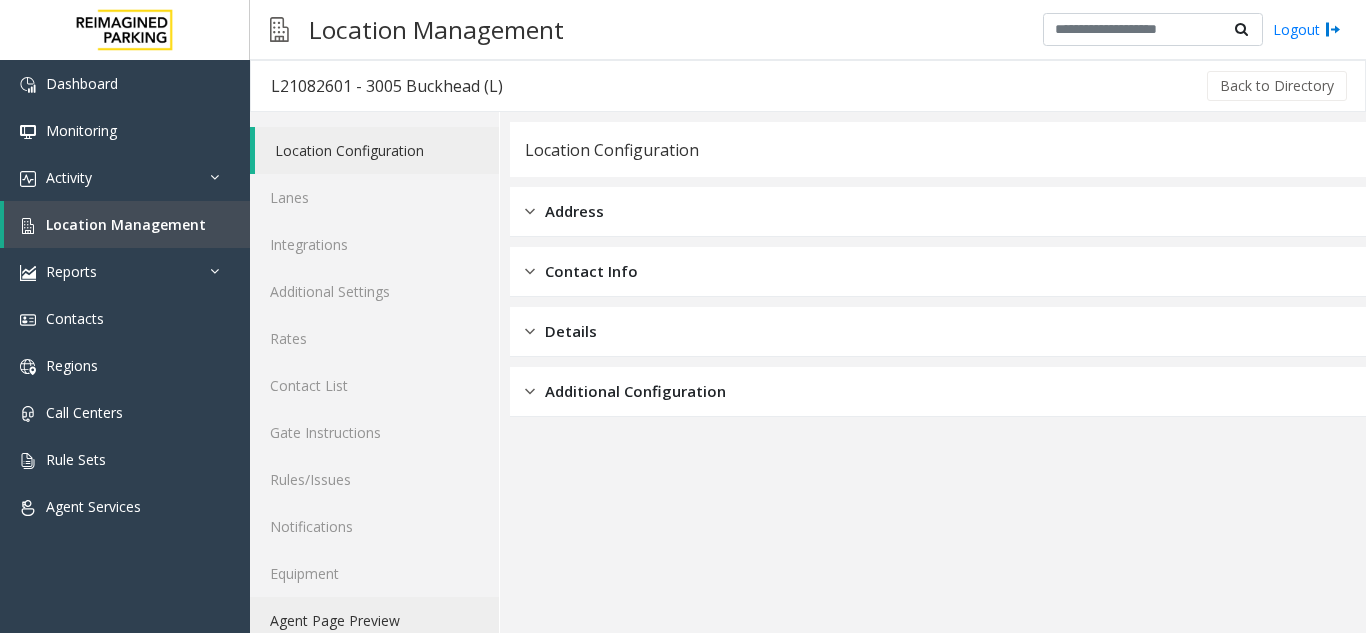 click on "Agent Page Preview" 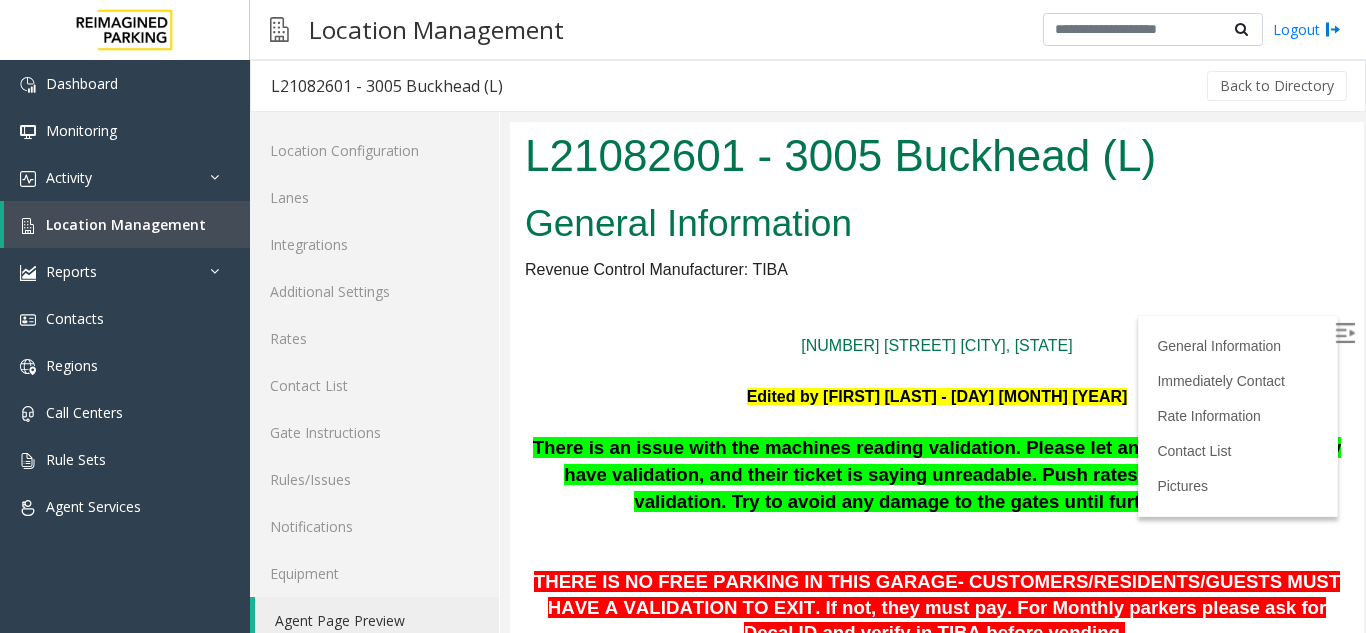 scroll, scrollTop: 0, scrollLeft: 0, axis: both 